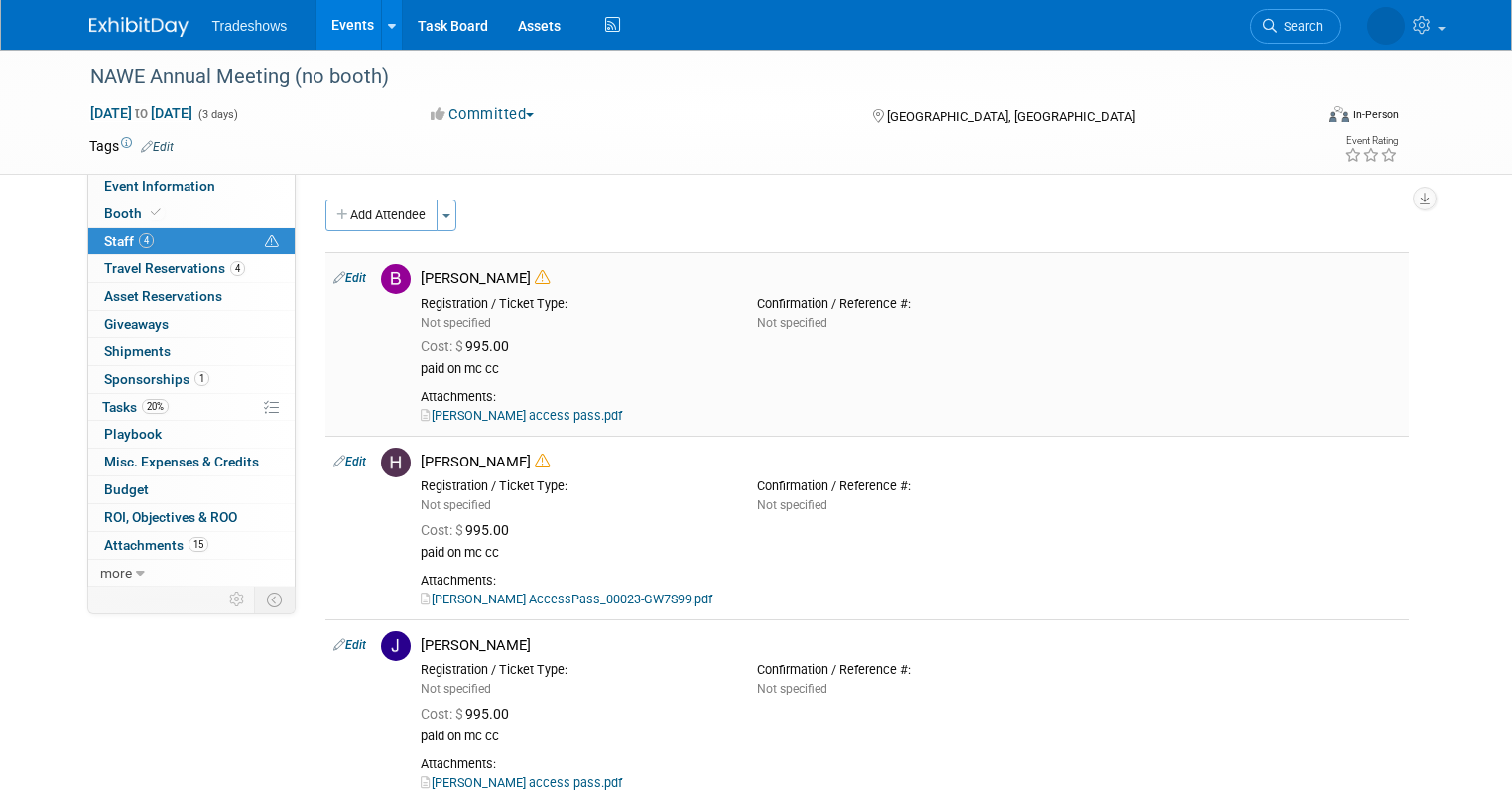 scroll, scrollTop: 238, scrollLeft: 0, axis: vertical 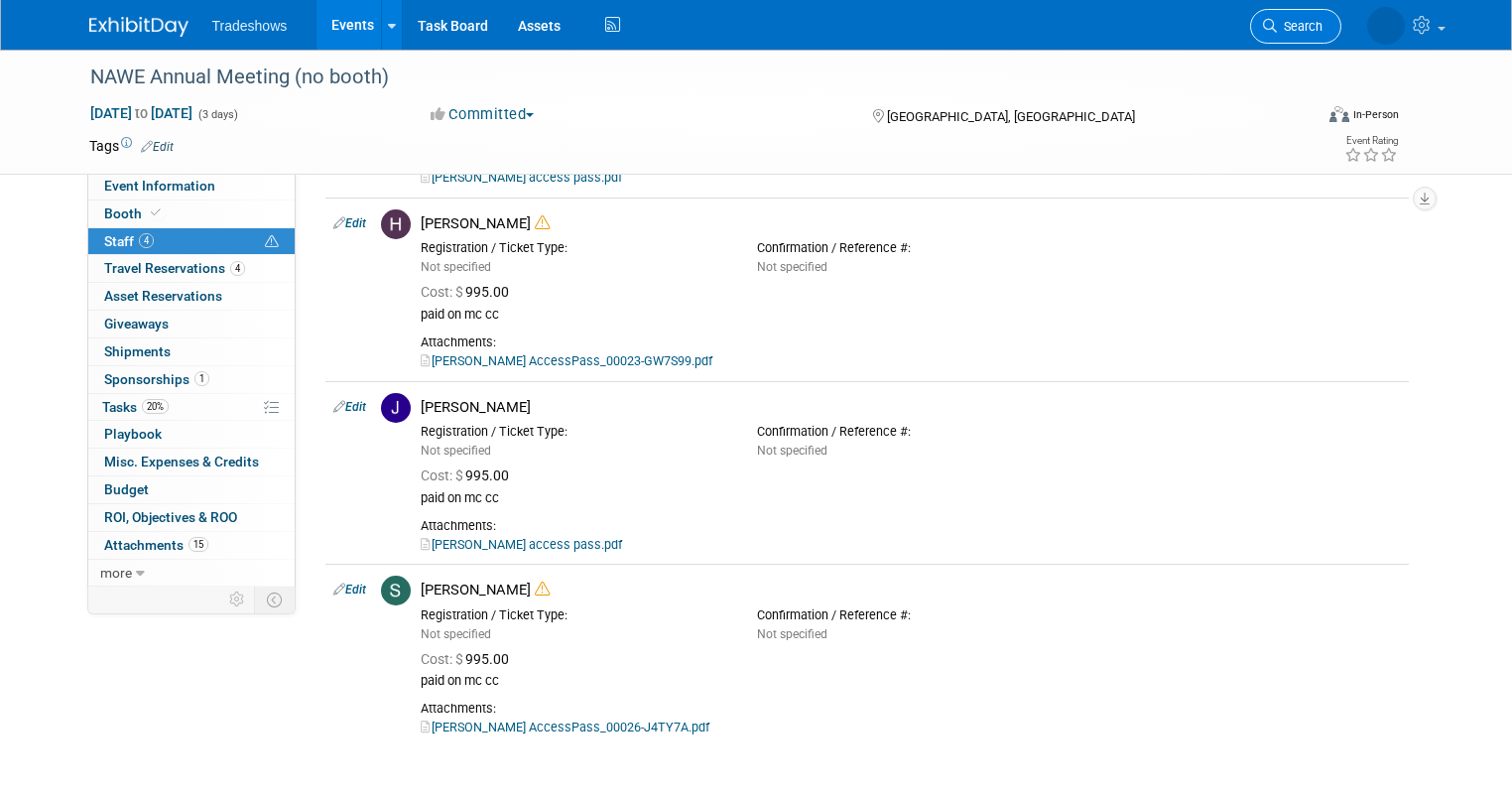 click on "Search" at bounding box center [1296, 26] 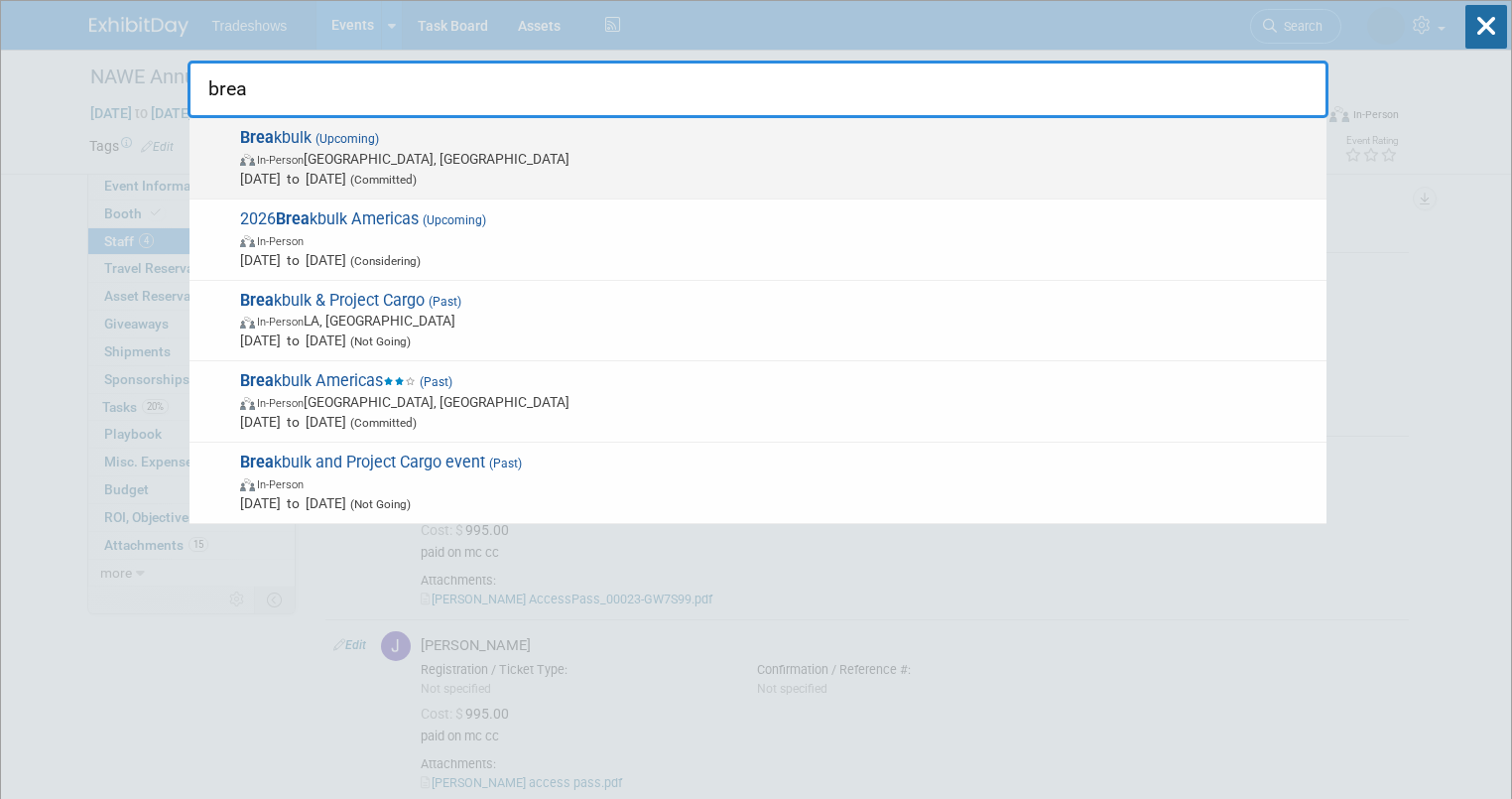 type on "brea" 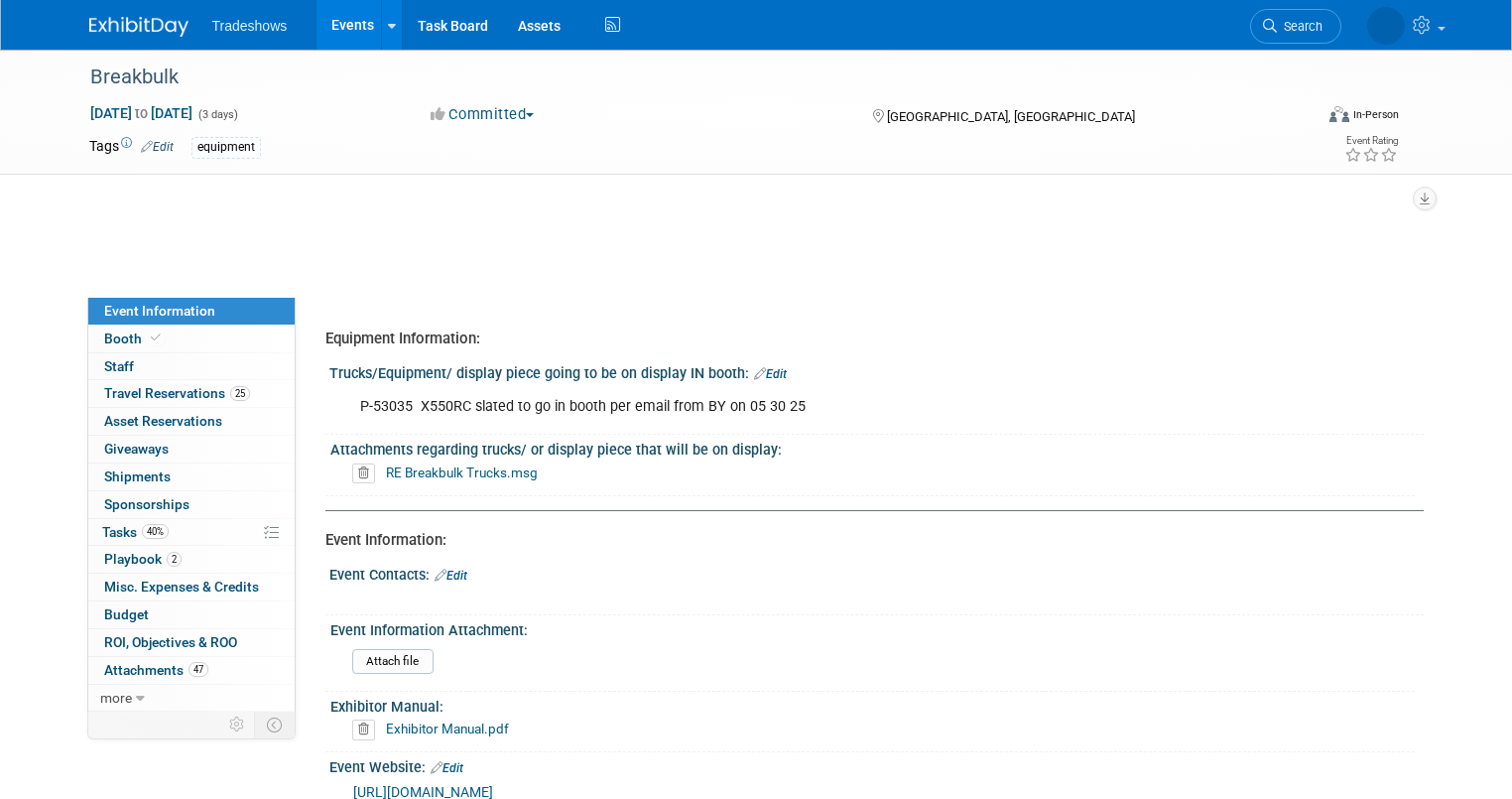 scroll, scrollTop: 0, scrollLeft: 0, axis: both 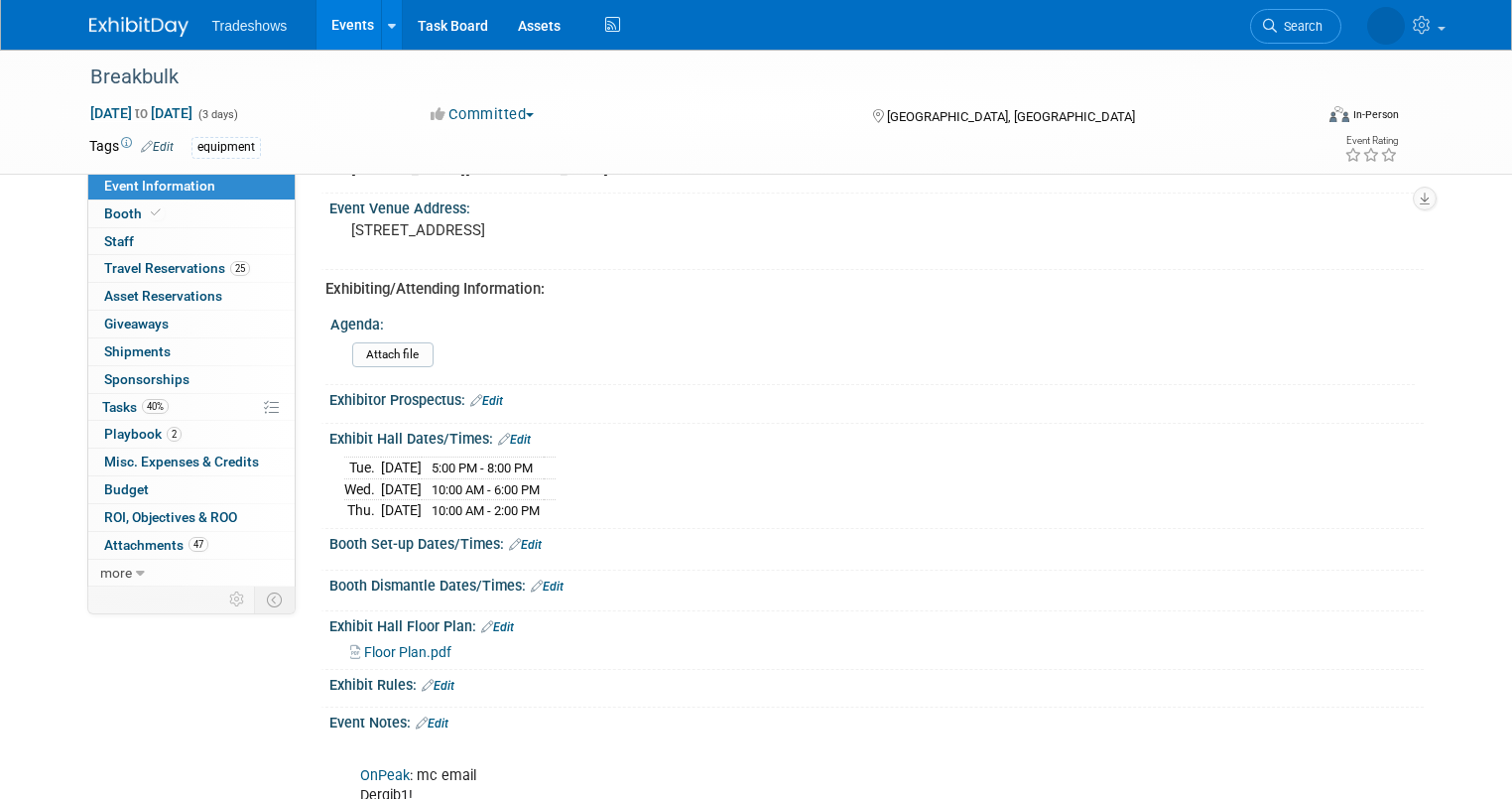 click on "Event Information" at bounding box center [160, 186] 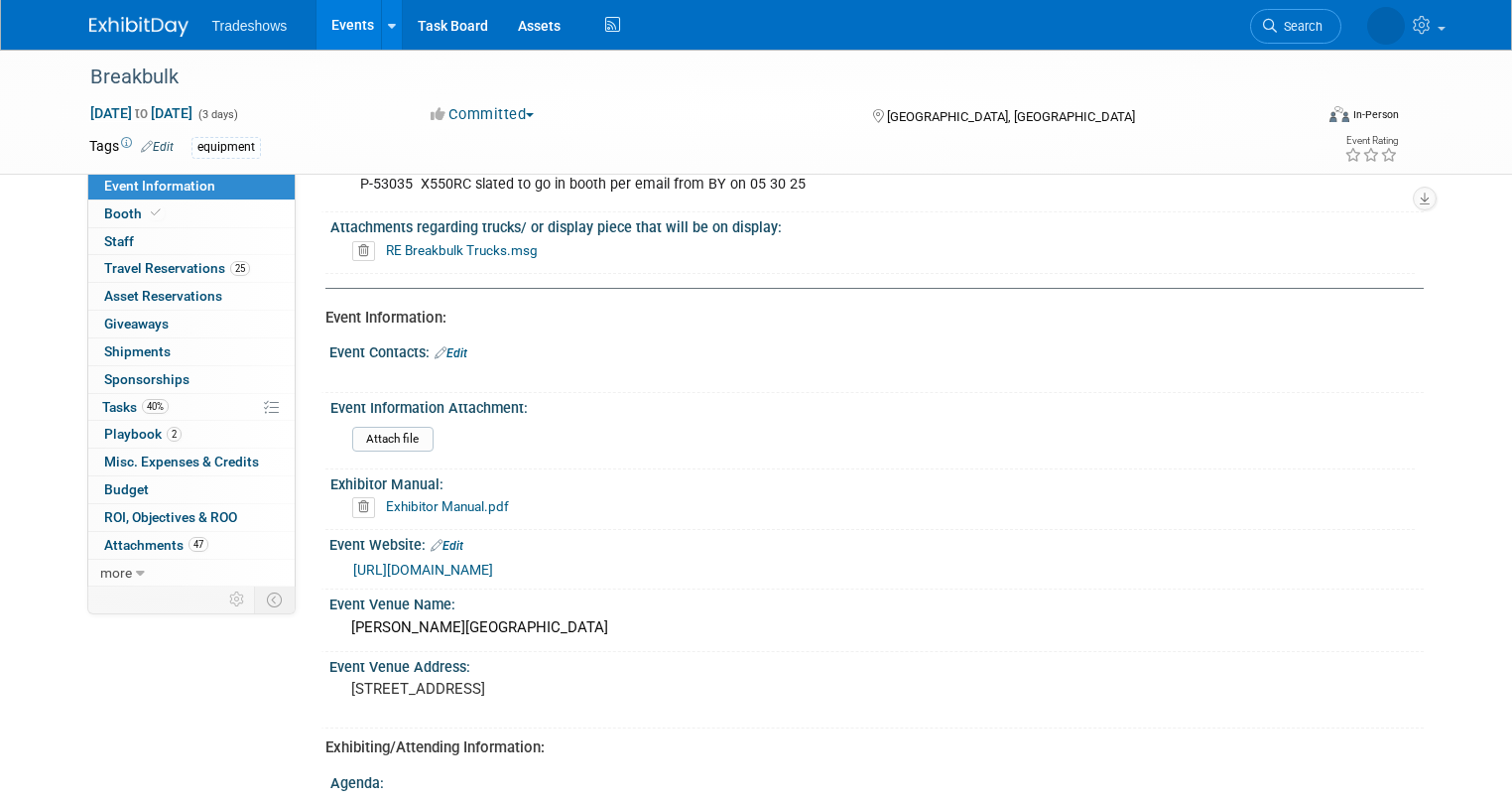 scroll, scrollTop: 318, scrollLeft: 0, axis: vertical 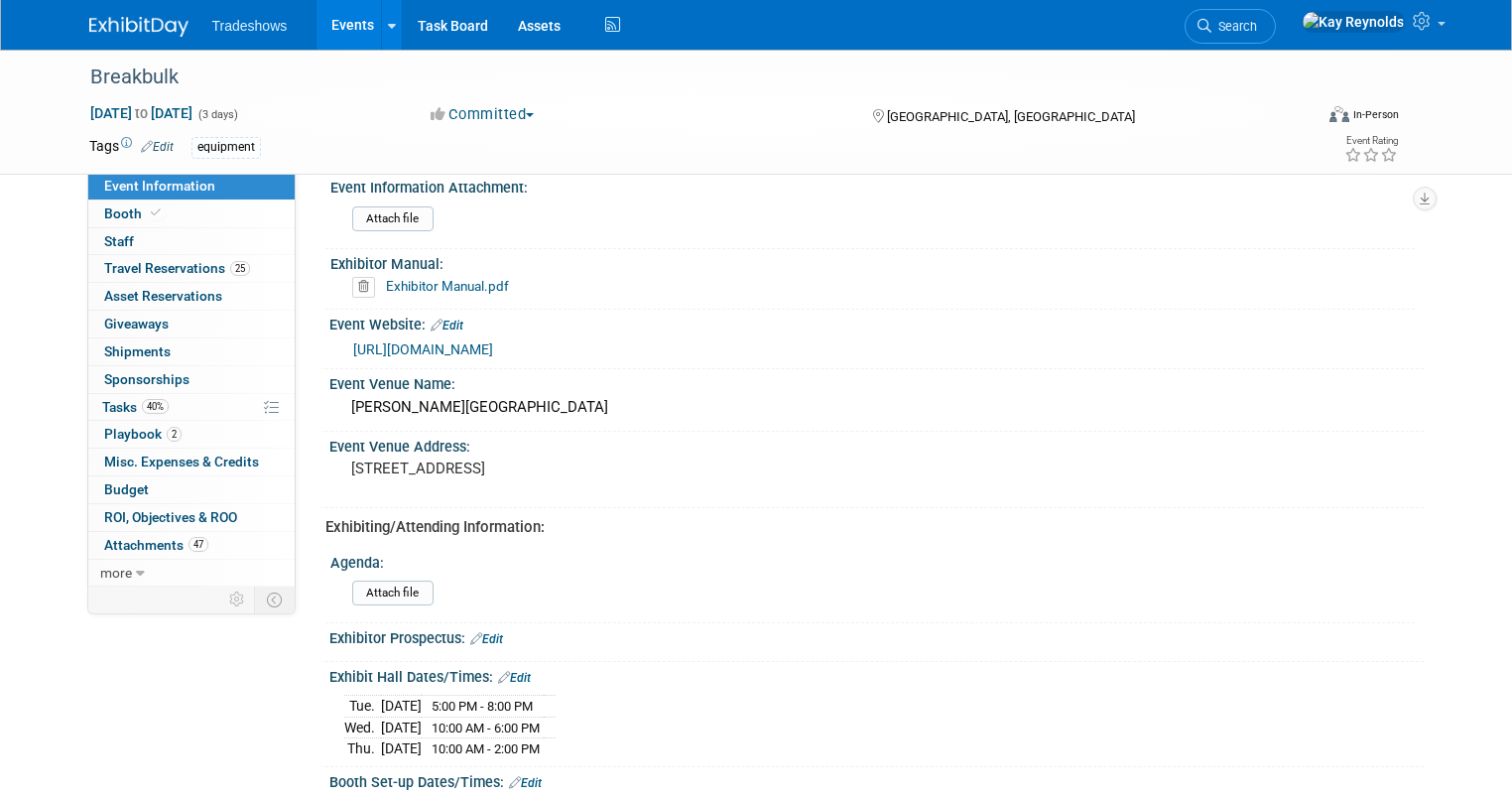 click on "Exhibitor Manual.pdf" at bounding box center [447, 286] 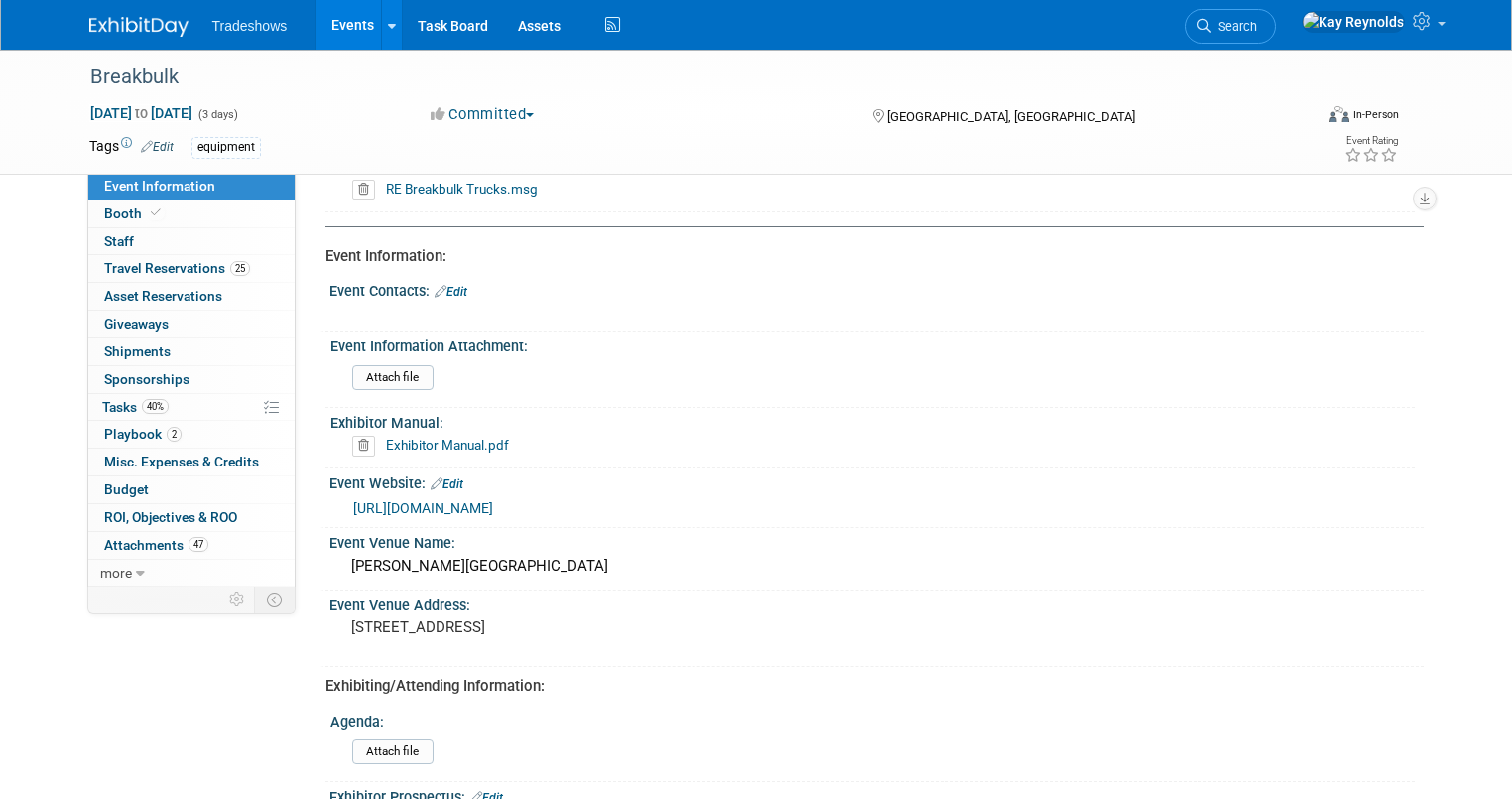 scroll, scrollTop: 0, scrollLeft: 0, axis: both 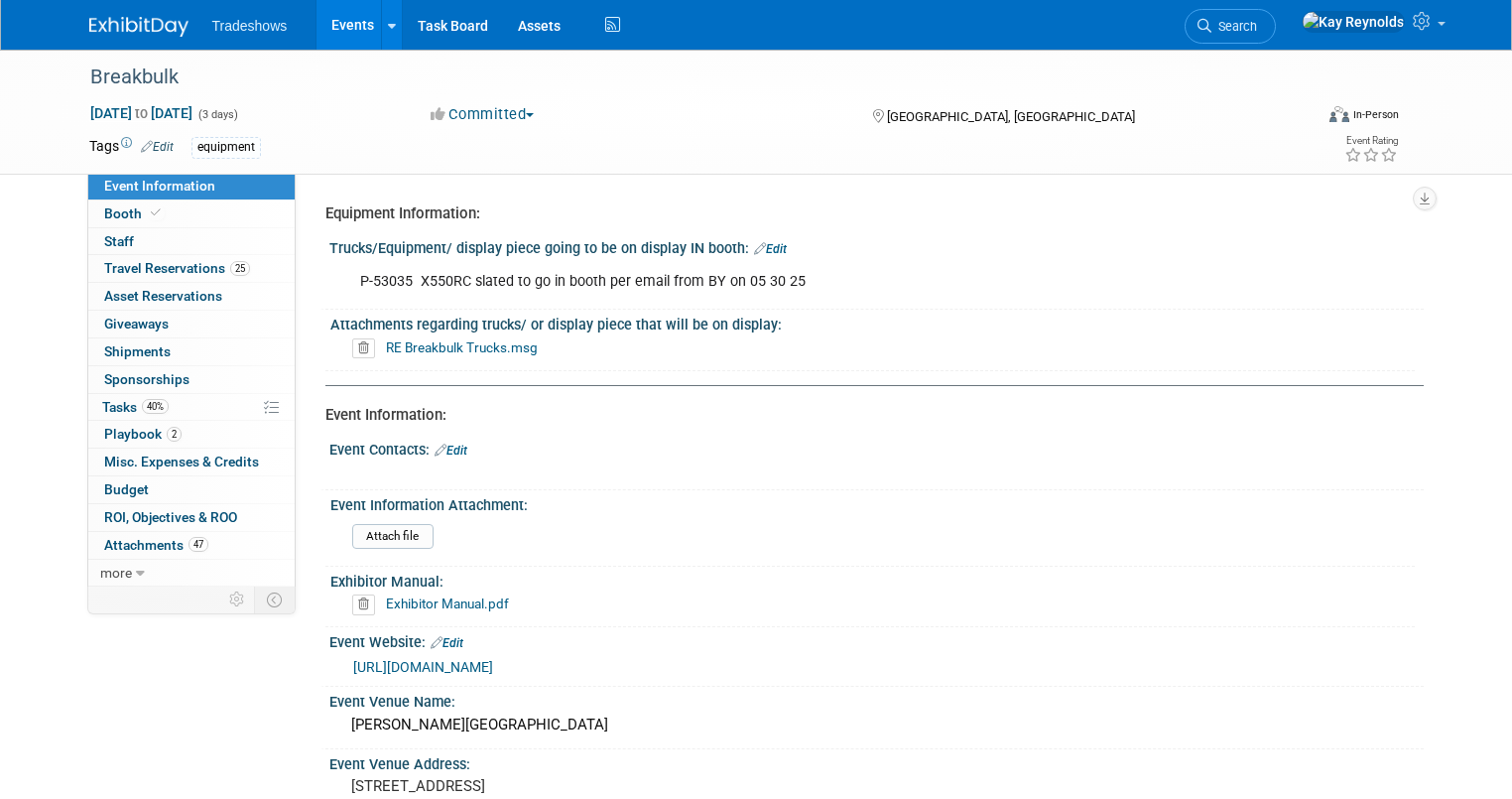 click on "Event Information
Event Info
Booth
Booth
0
Staff 0
Staff
25
Travel Reservations 25
Travel Reservations
0
Asset Reservations 0
Asset Reservations
0
Giveaways 0
Giveaways
0
Shipments 0
Shipments
0
Sponsorships 0
Sponsorships
40%
Tasks 40%
Tasks
2
Playbook 2
Playbook
0
Misc. Expenses & Credits 0
Misc. Expenses & Credits
Budget
Budget
0
ROI, Objectives & ROO 0
ROI, Objectives & ROO
47
Attachments 47
Attachments
more
more...
Event Binder (.pdf export)
Event Binder (.pdf export)
Copy/Duplicate Event
Copy/Duplicate Event
Event Settings
Event Settings
Logs
Logs
Delete Event
Delete Event
Equipment Information:" at bounding box center [756, 903] 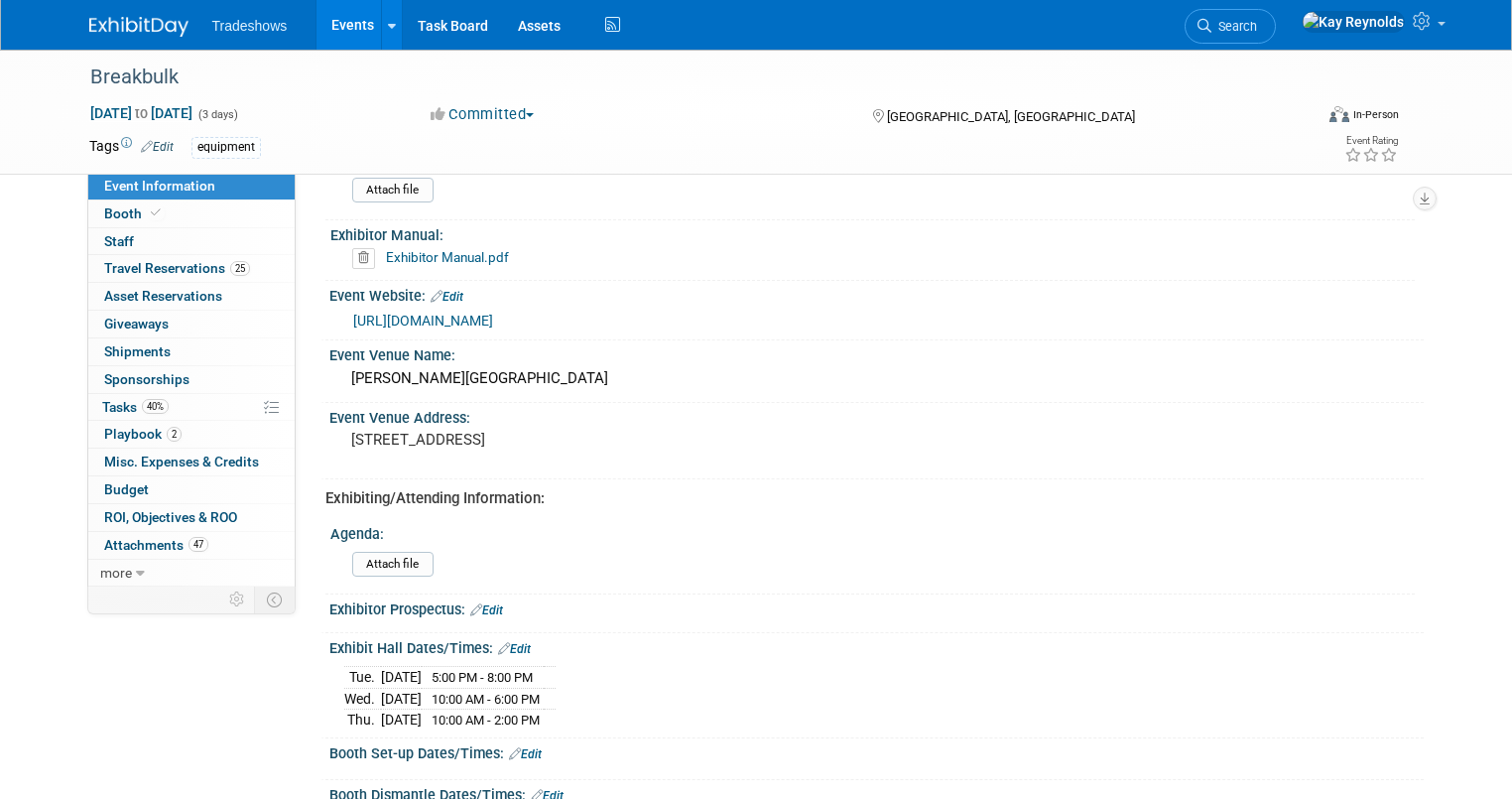 scroll, scrollTop: 397, scrollLeft: 0, axis: vertical 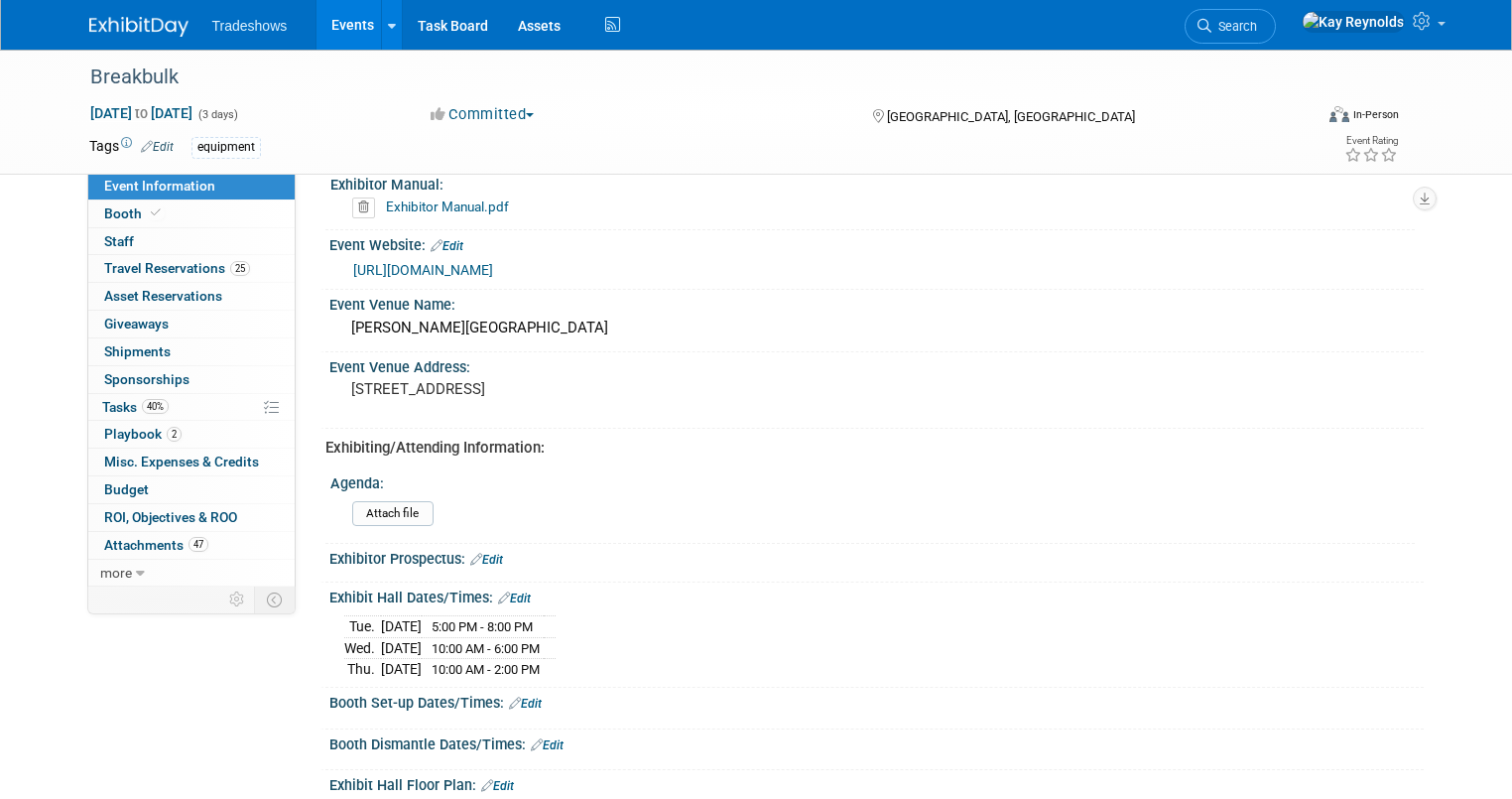 click on "Event Information" at bounding box center (191, 186) 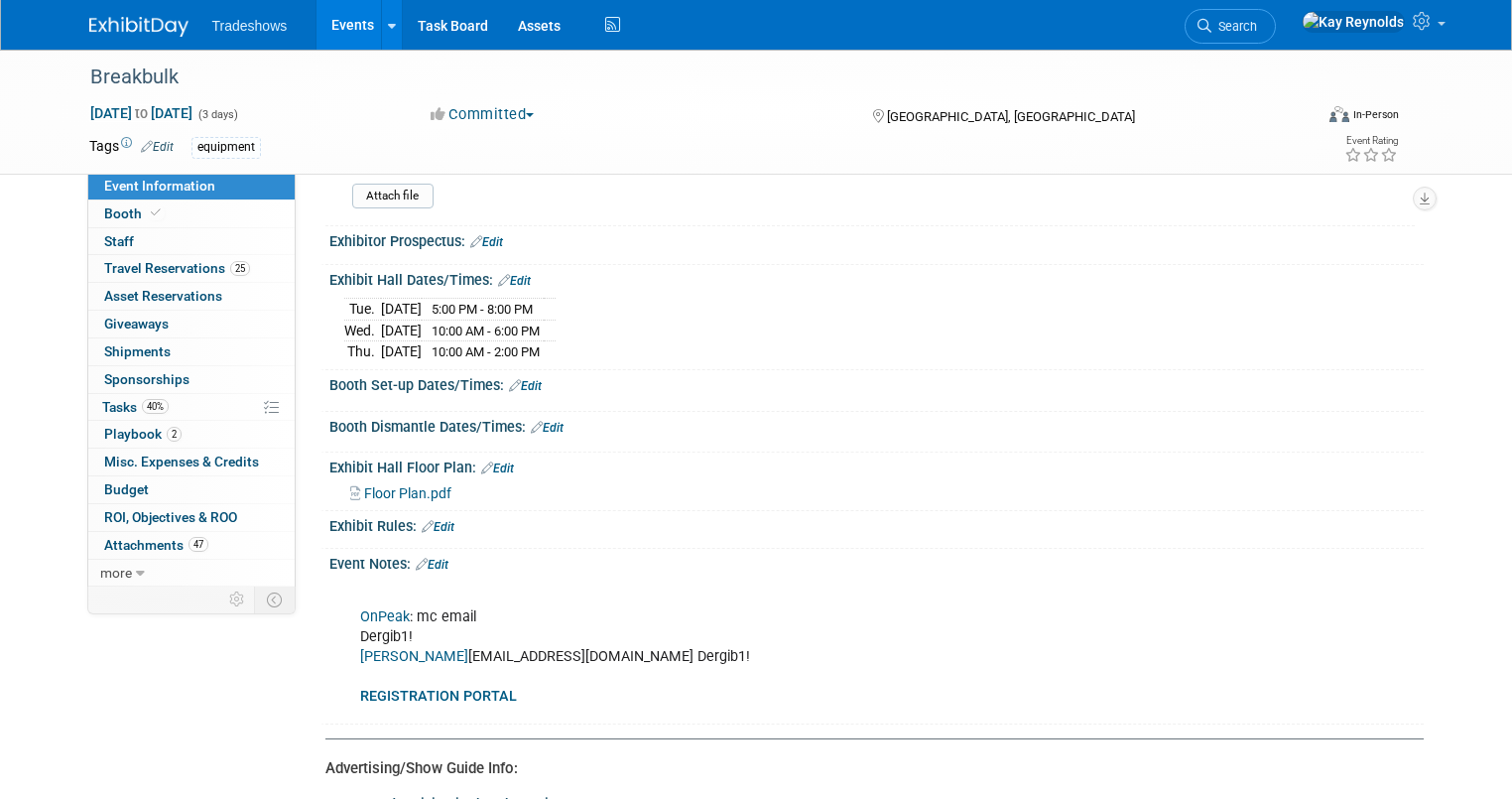scroll, scrollTop: 397, scrollLeft: 0, axis: vertical 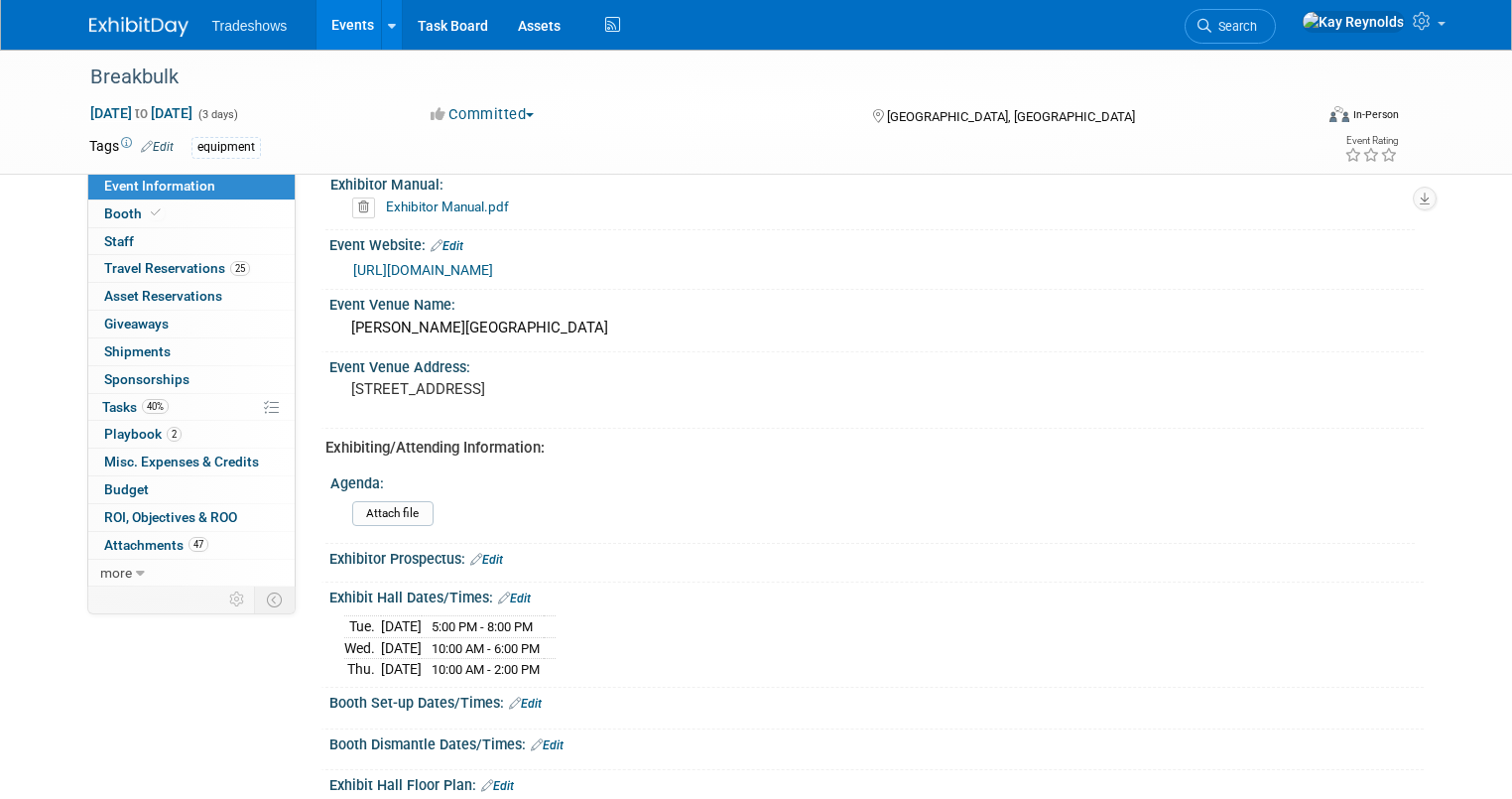click on "Exhibitor Manual.pdf" at bounding box center (447, 206) 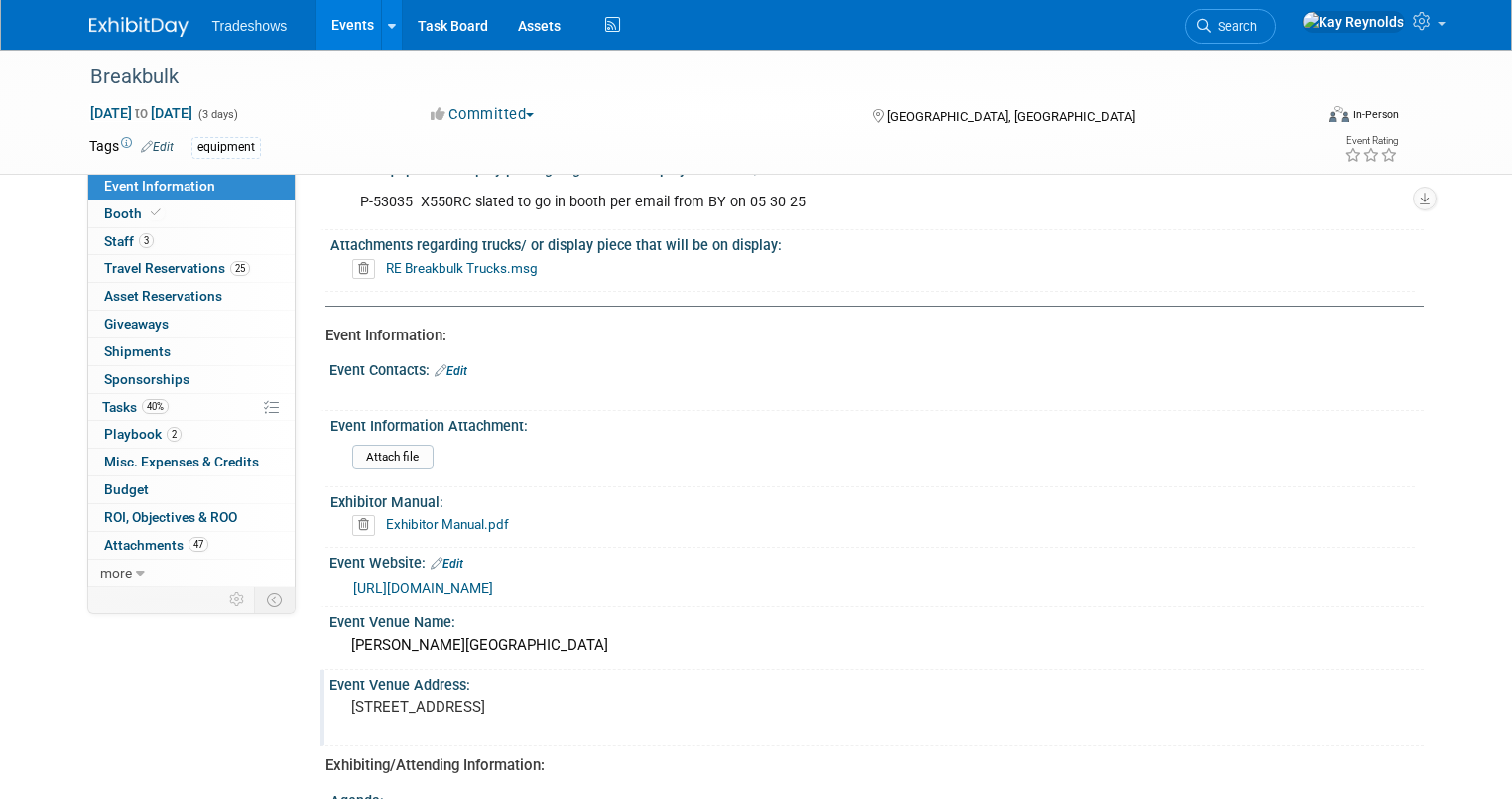 scroll, scrollTop: 0, scrollLeft: 0, axis: both 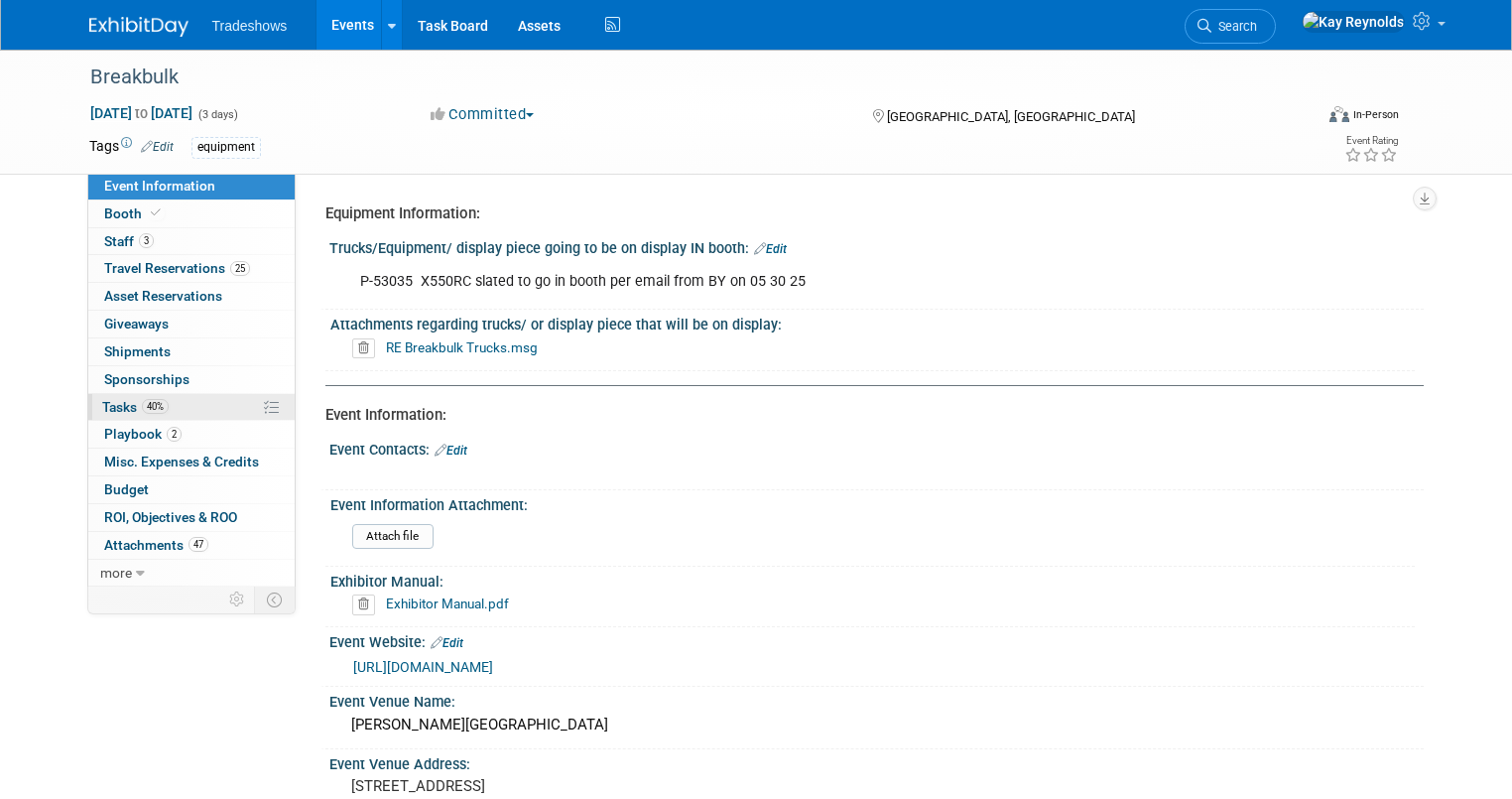 click on "40%" at bounding box center (155, 406) 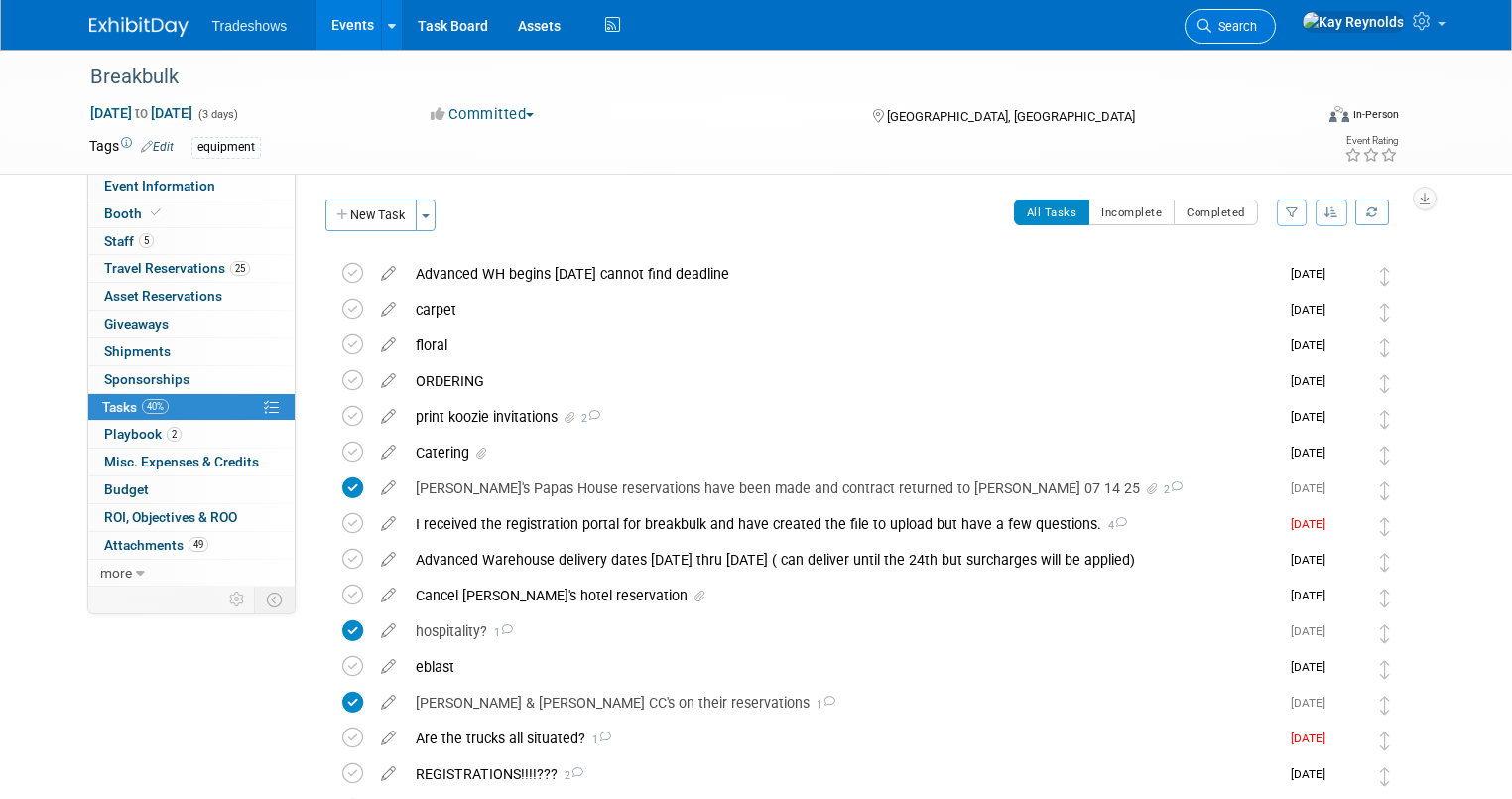 click on "Search" at bounding box center (1230, 26) 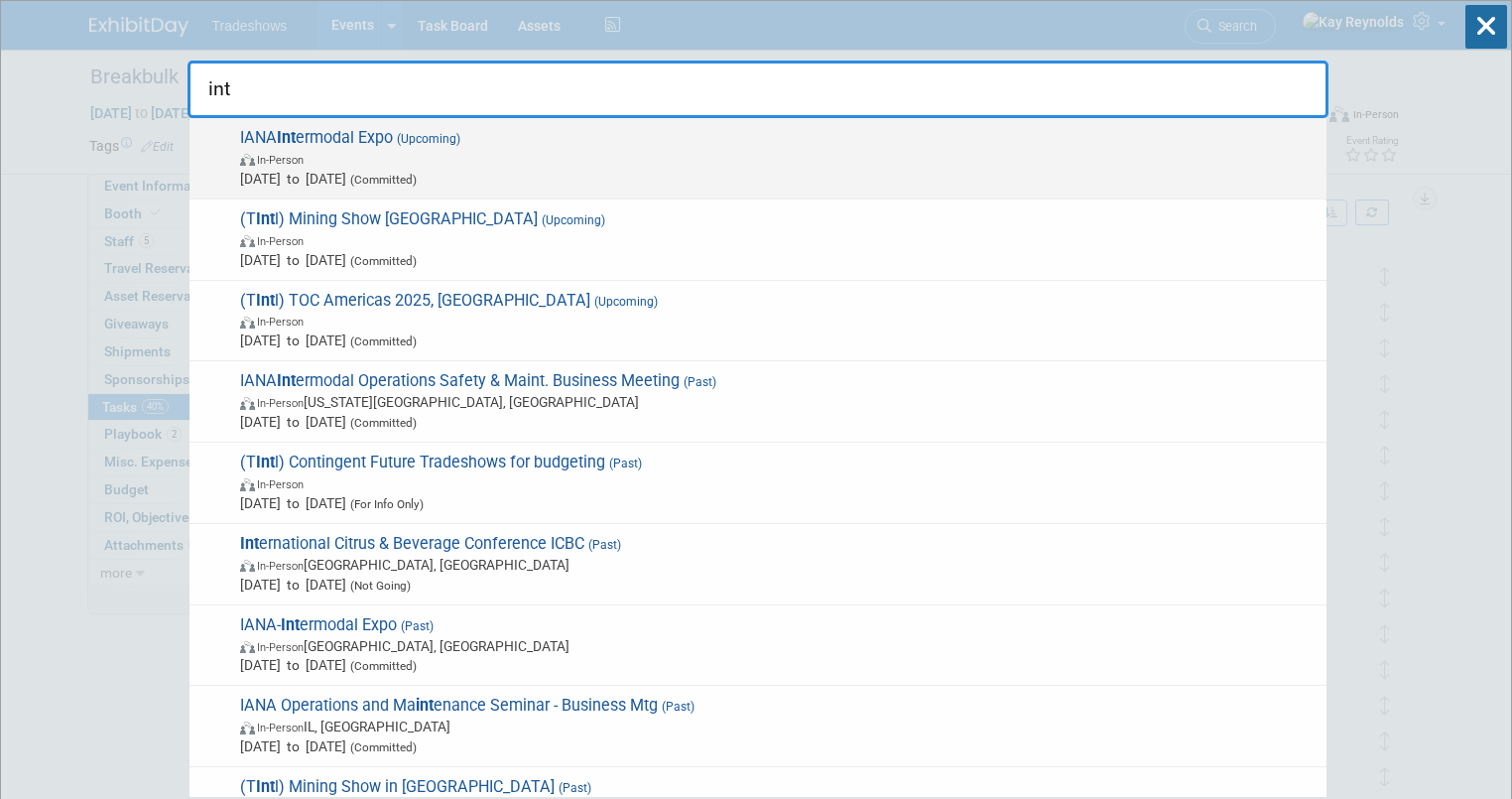 type on "int" 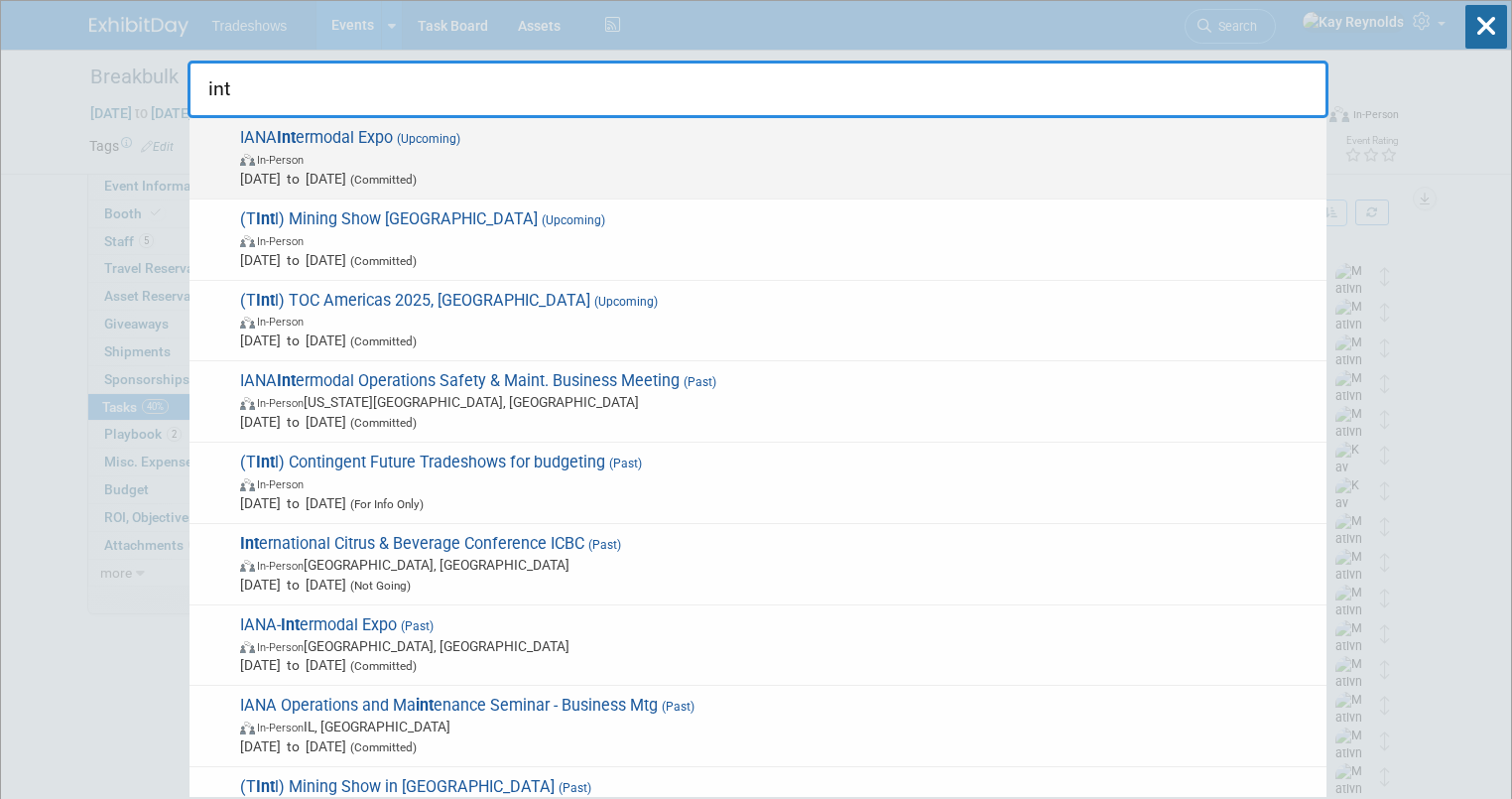 click on "In-Person" at bounding box center (778, 159) 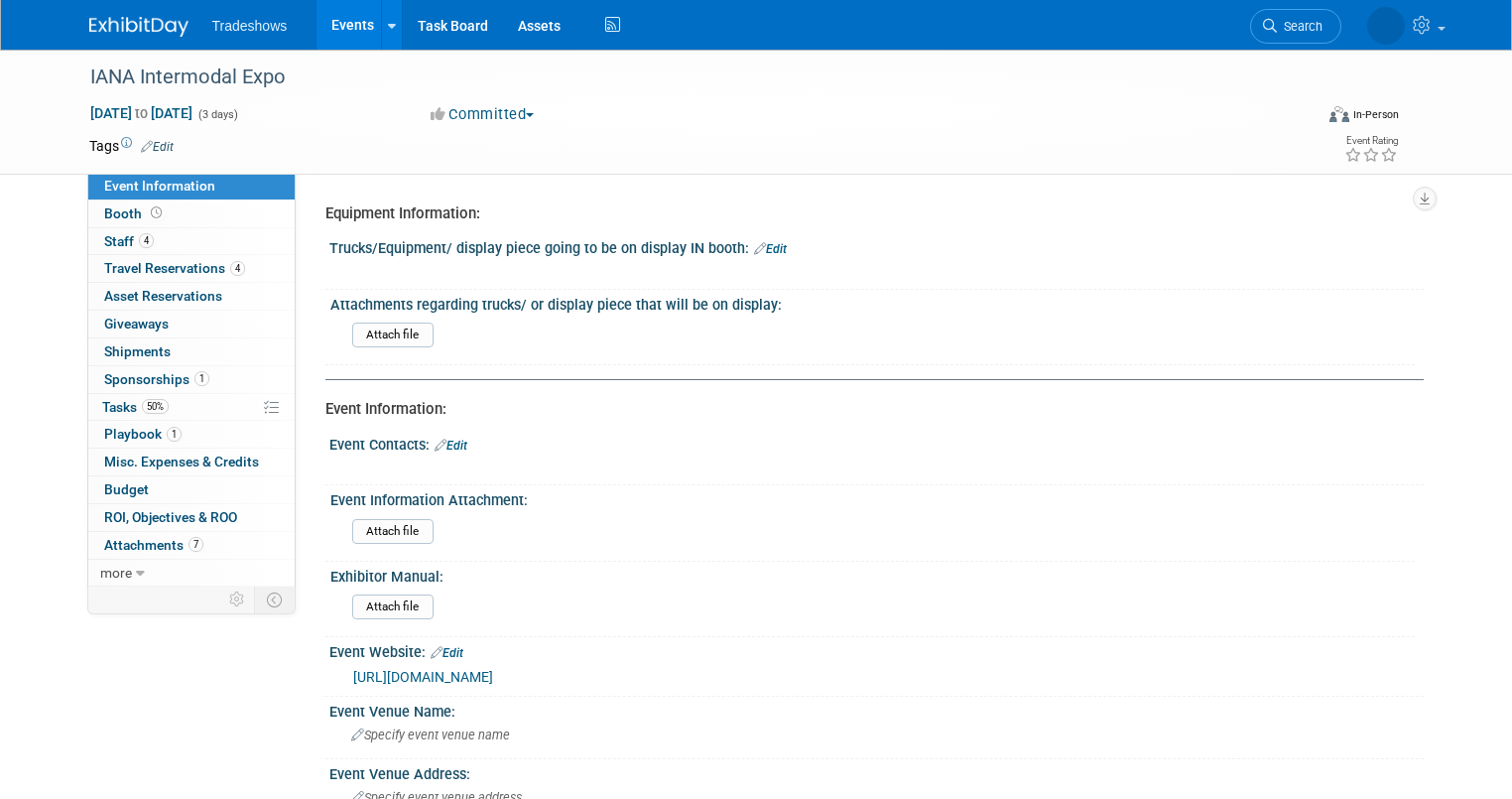 scroll, scrollTop: 0, scrollLeft: 0, axis: both 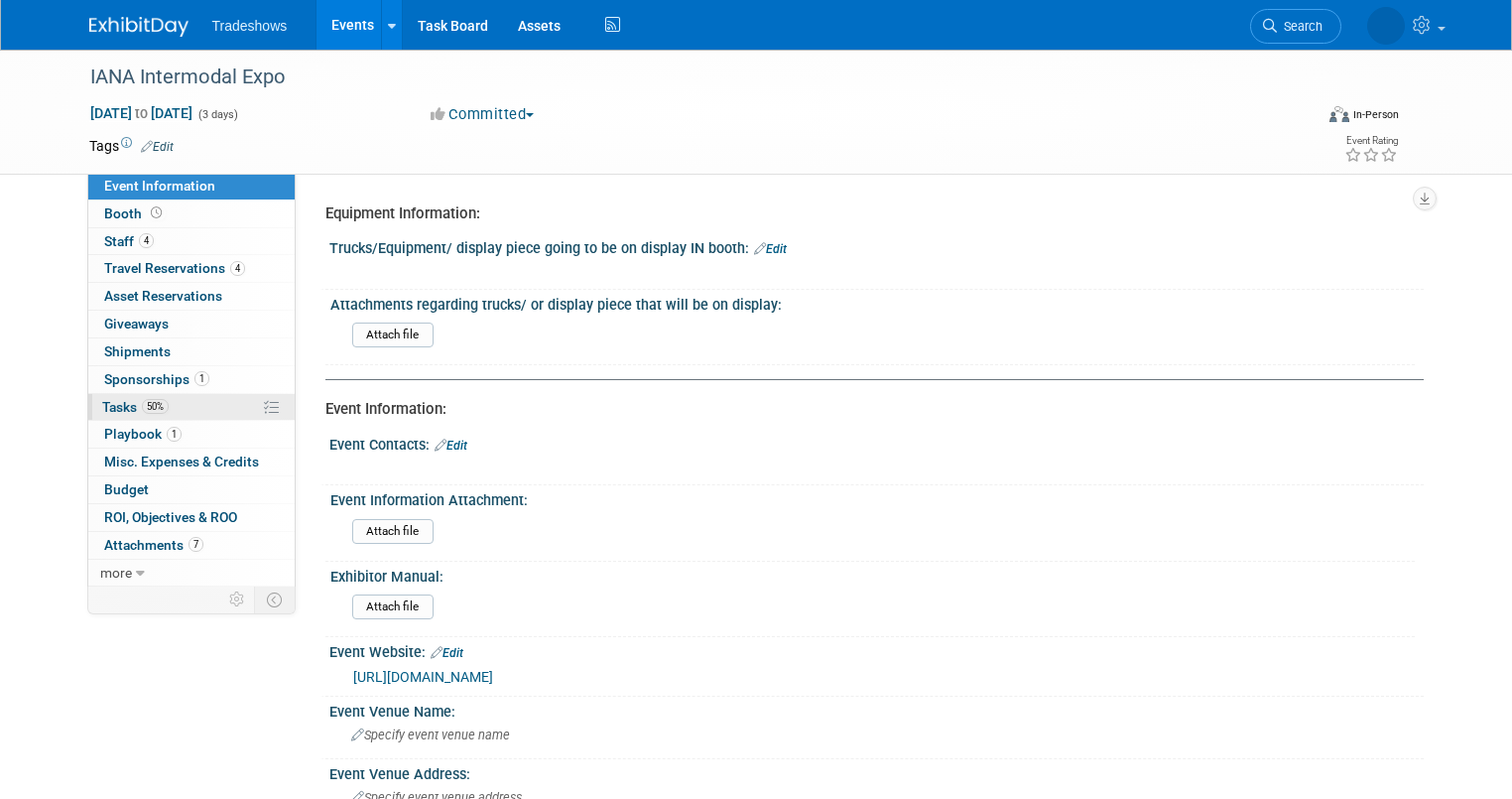 click on "50%
Tasks 50%" at bounding box center (191, 407) 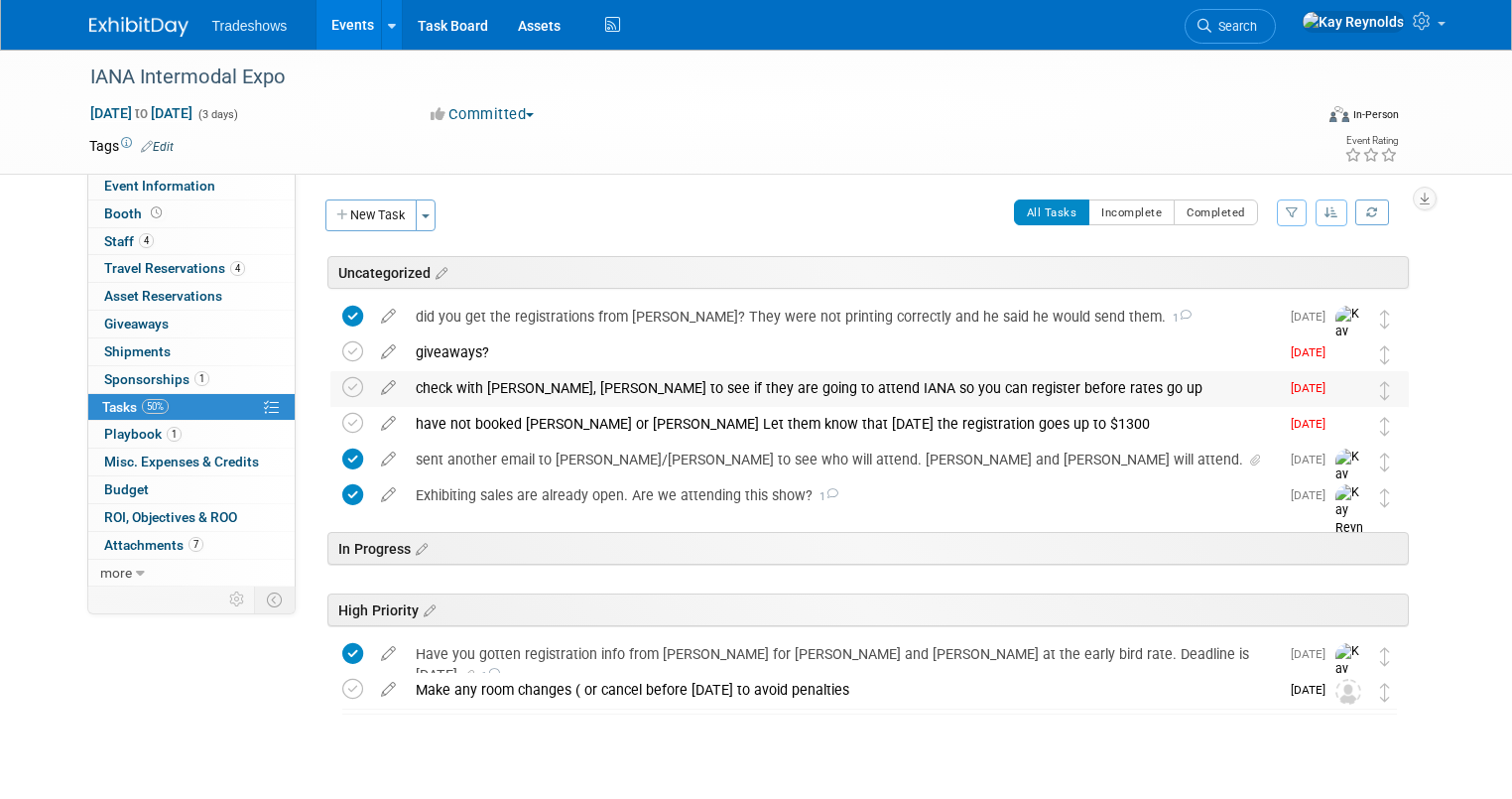 click on "check with Hal, Barry to see if they are going to attend IANA so you can register before rates go up" at bounding box center [842, 388] 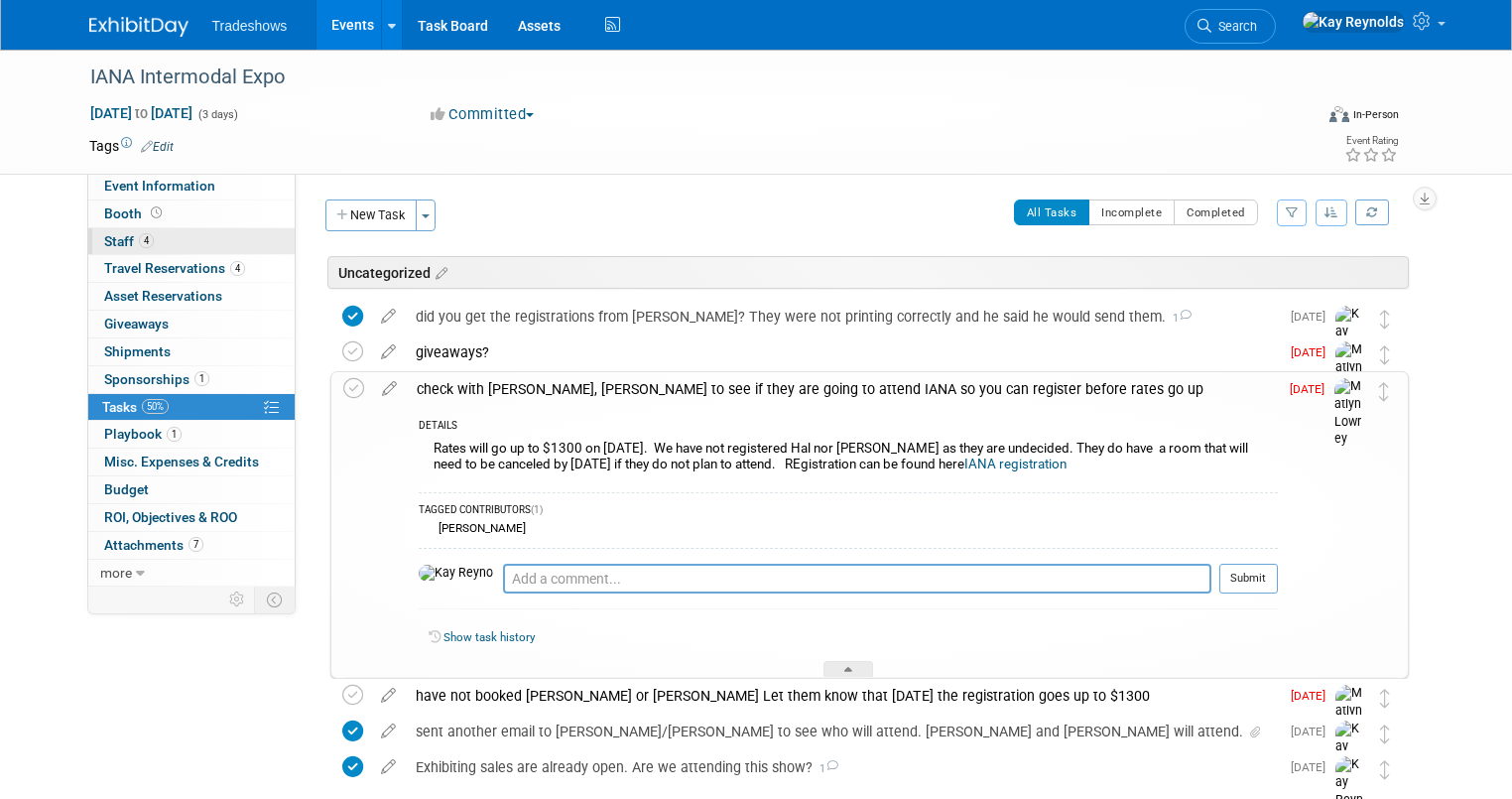 click on "4
Staff 4" at bounding box center [191, 241] 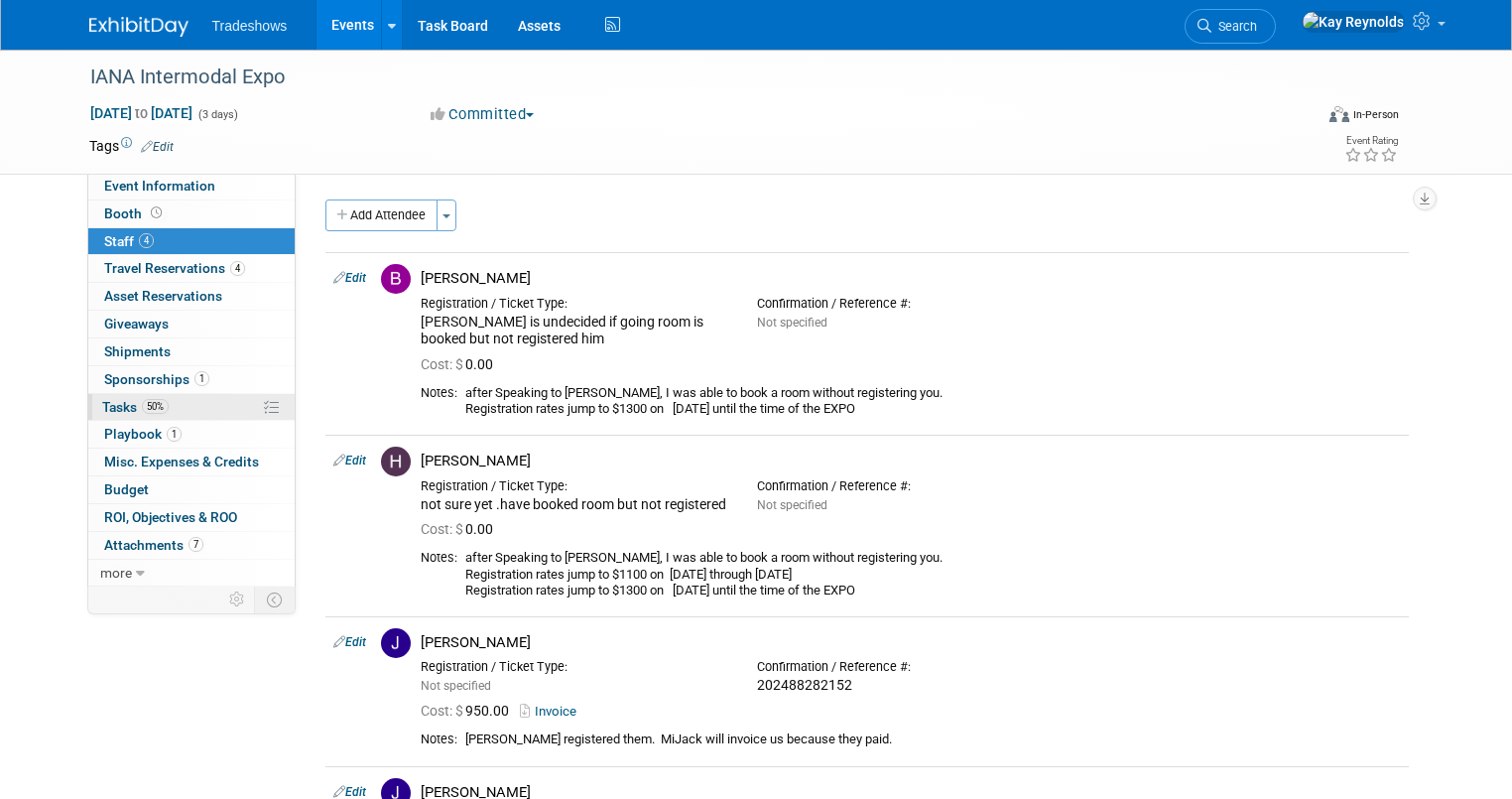 click on "50%
Tasks 50%" at bounding box center [191, 407] 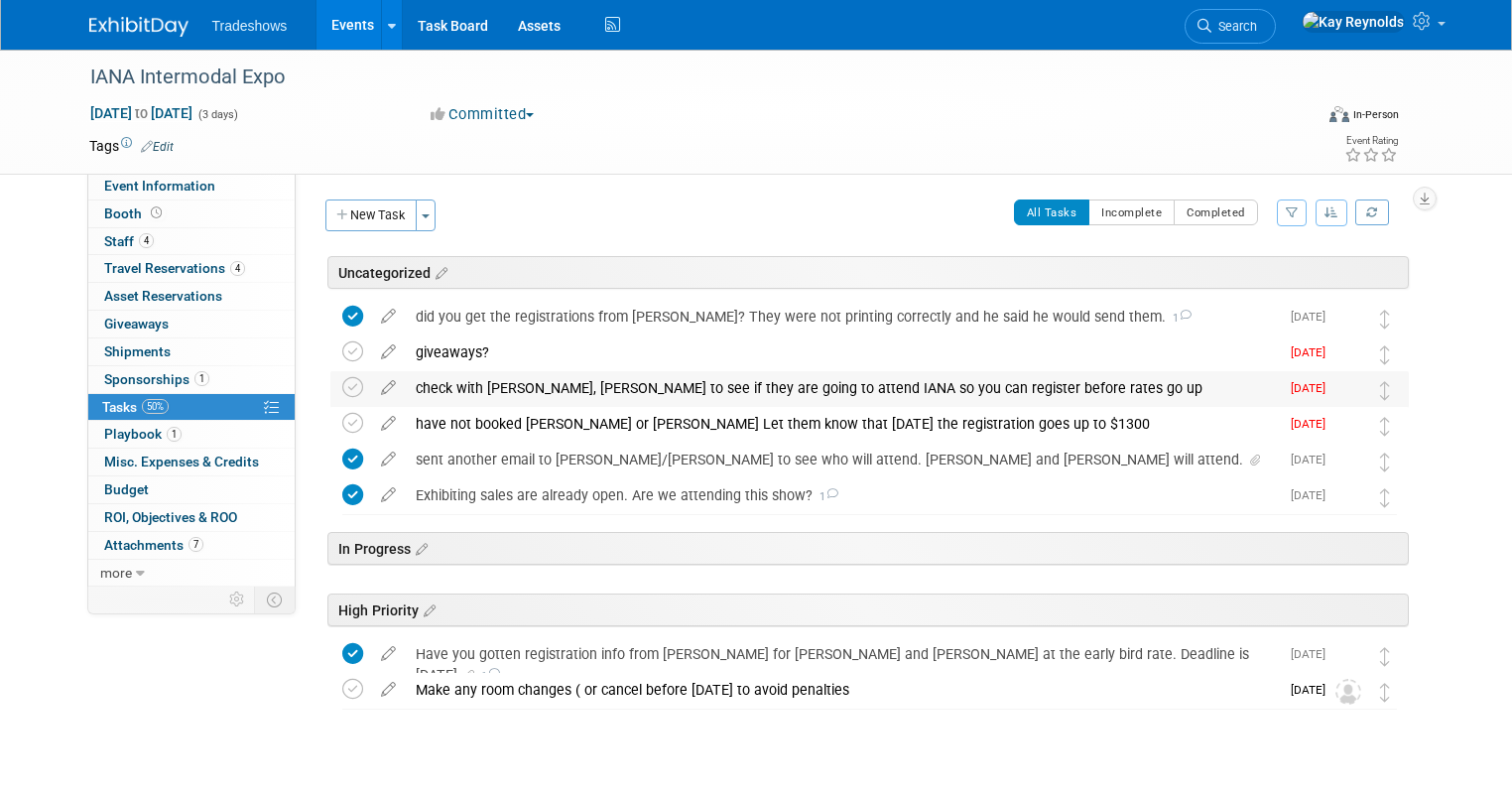 click on "check with Hal, Barry to see if they are going to attend IANA so you can register before rates go up" at bounding box center (842, 388) 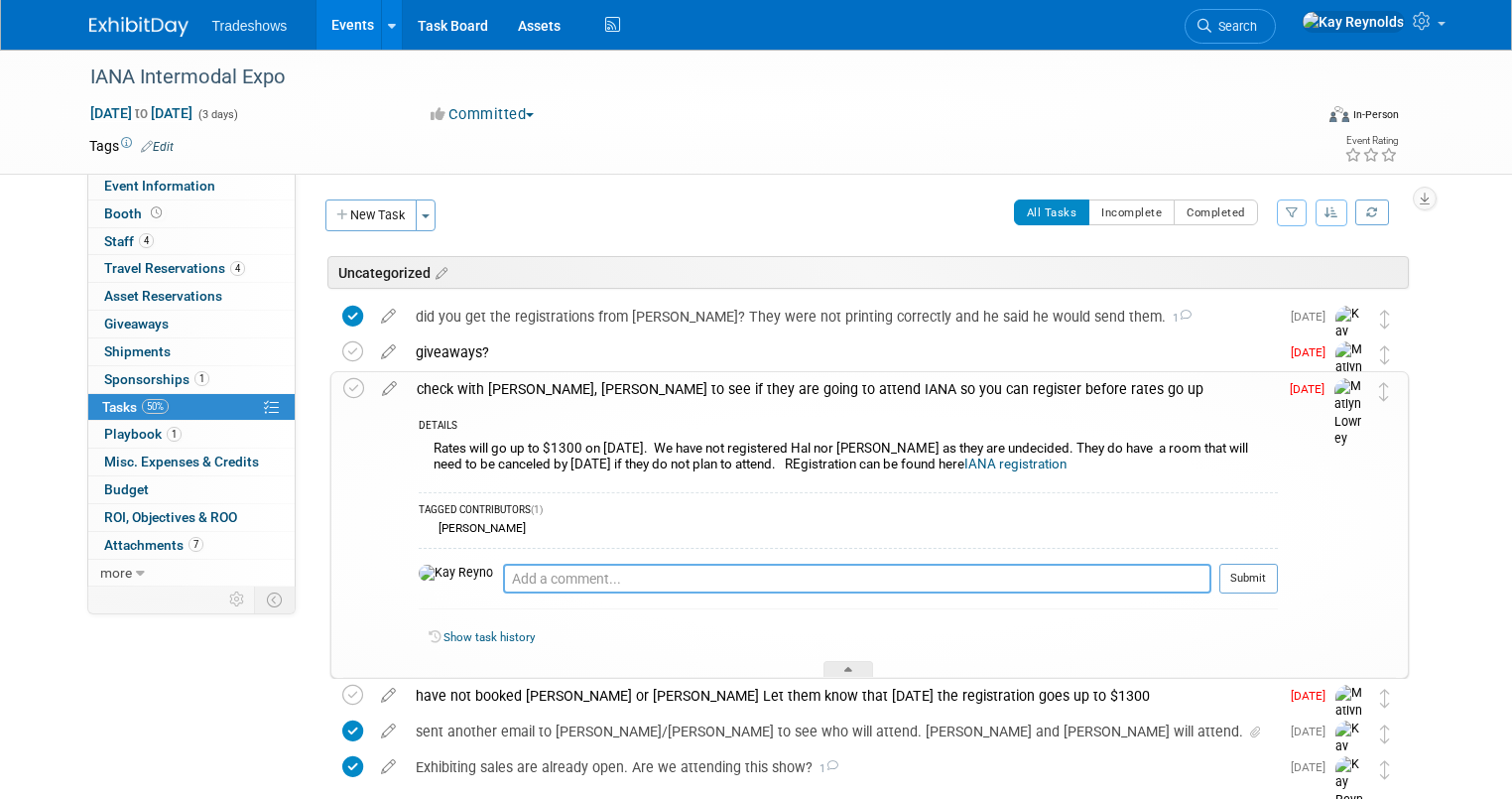 click at bounding box center [857, 579] 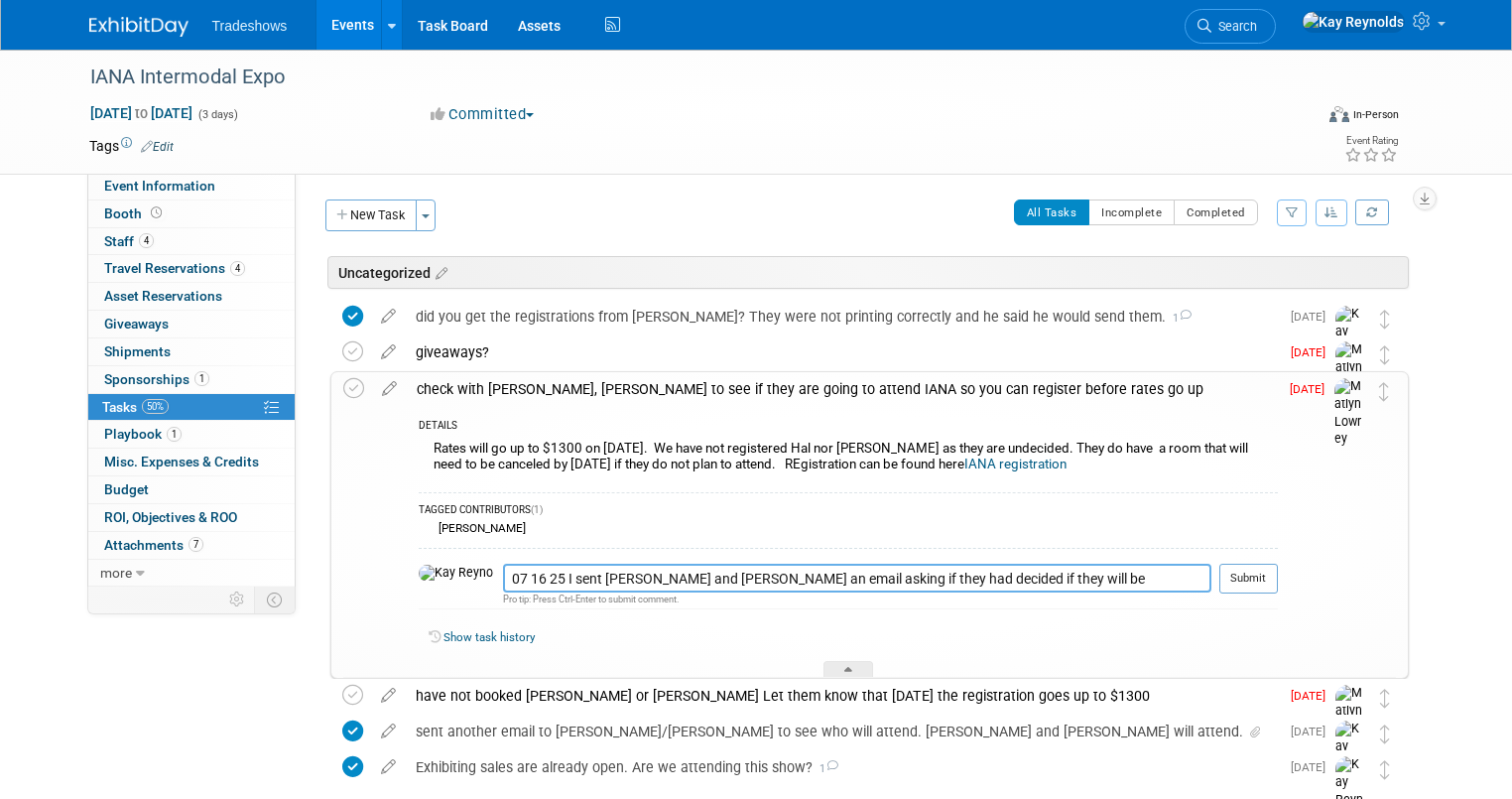 drag, startPoint x: 1183, startPoint y: 588, endPoint x: 1300, endPoint y: 585, distance: 117.03846 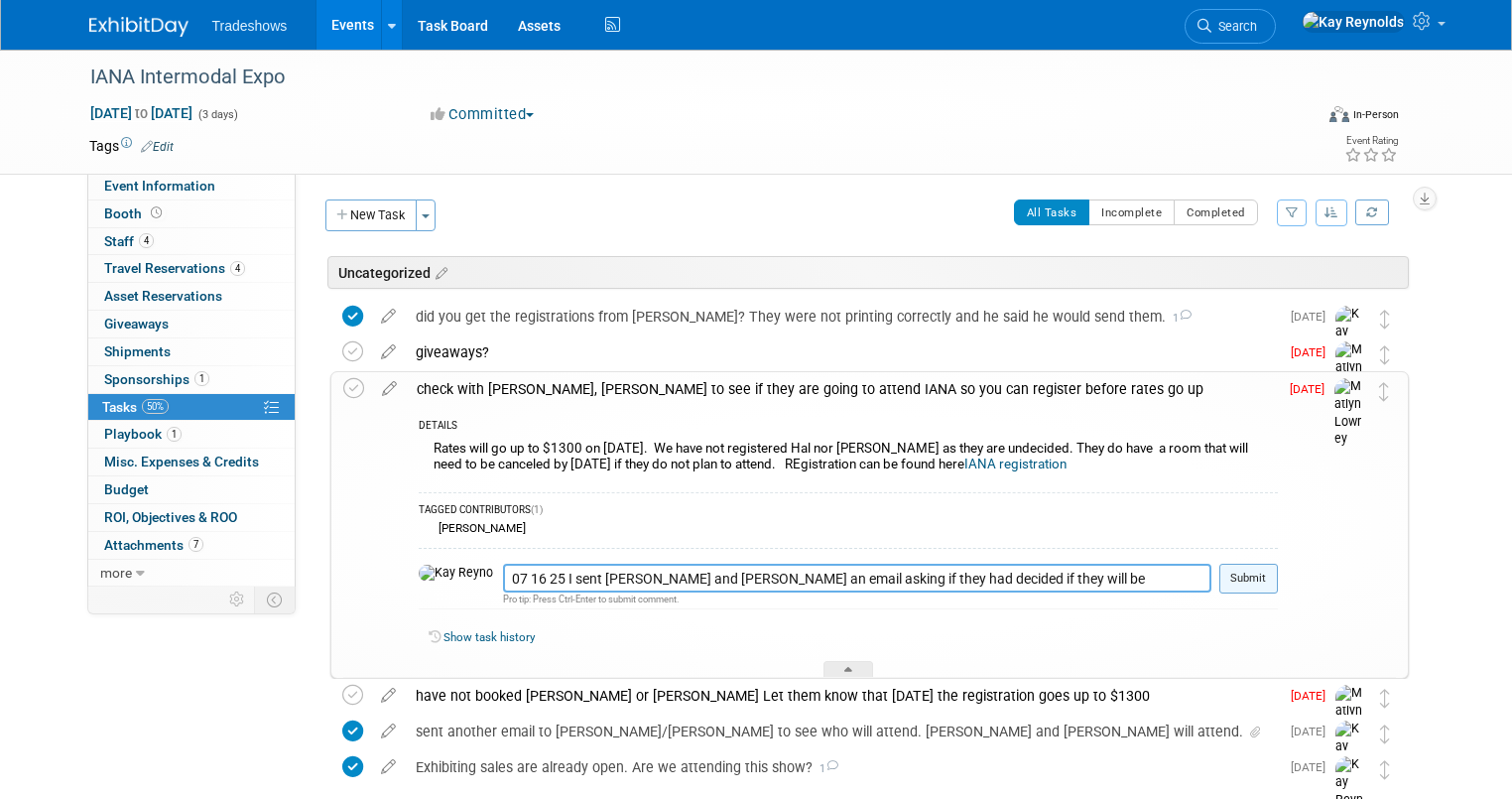 type on "07 16 25 I sent Barry and Hal an email asking if they had decided if they will be attending IANA Expo" 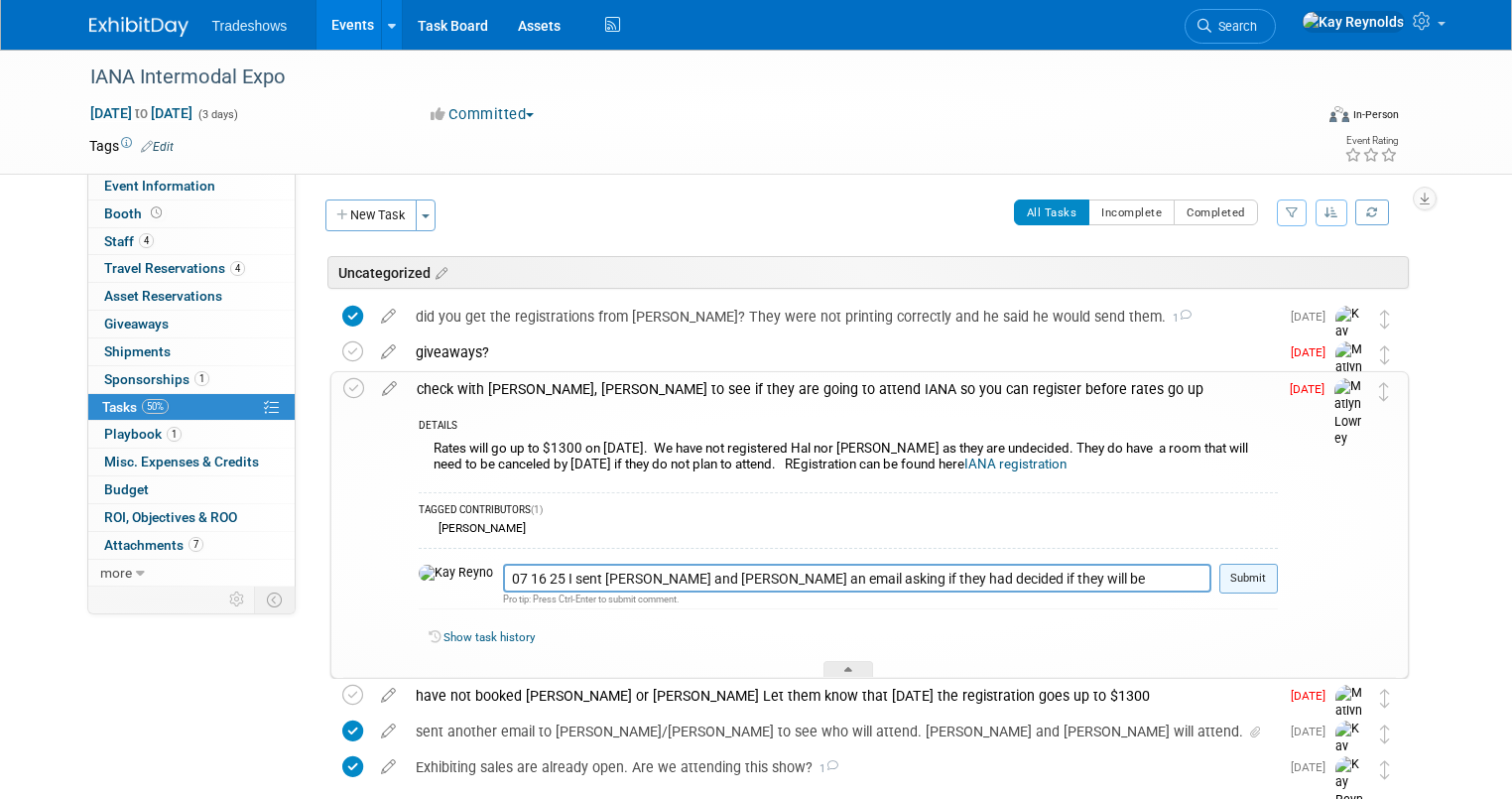 click on "Submit" at bounding box center [1248, 579] 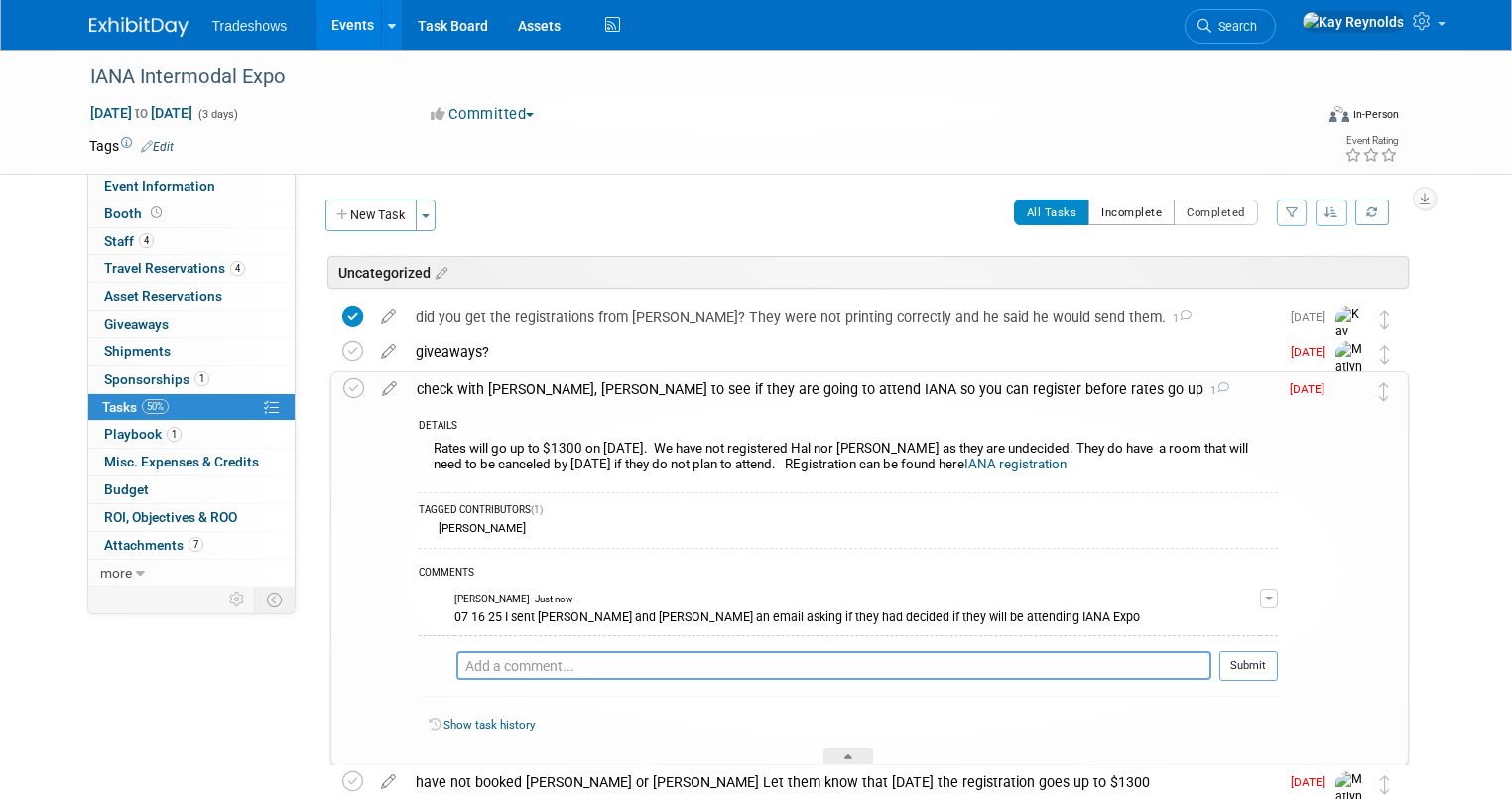 click on "Incomplete" at bounding box center [1131, 212] 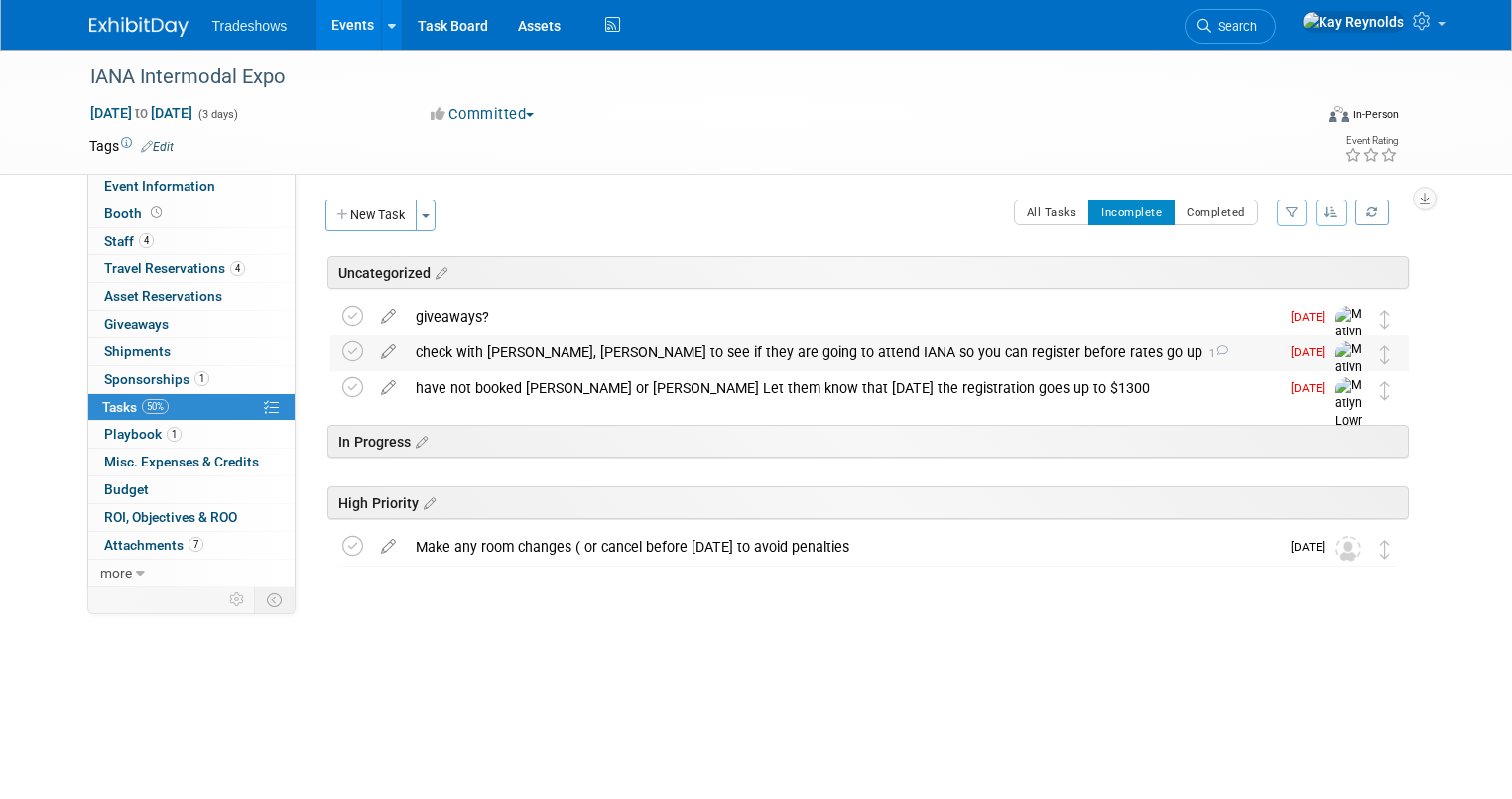 click on "check with Hal, Barry to see if they are going to attend IANA so you can register before rates go up
1" at bounding box center (842, 352) 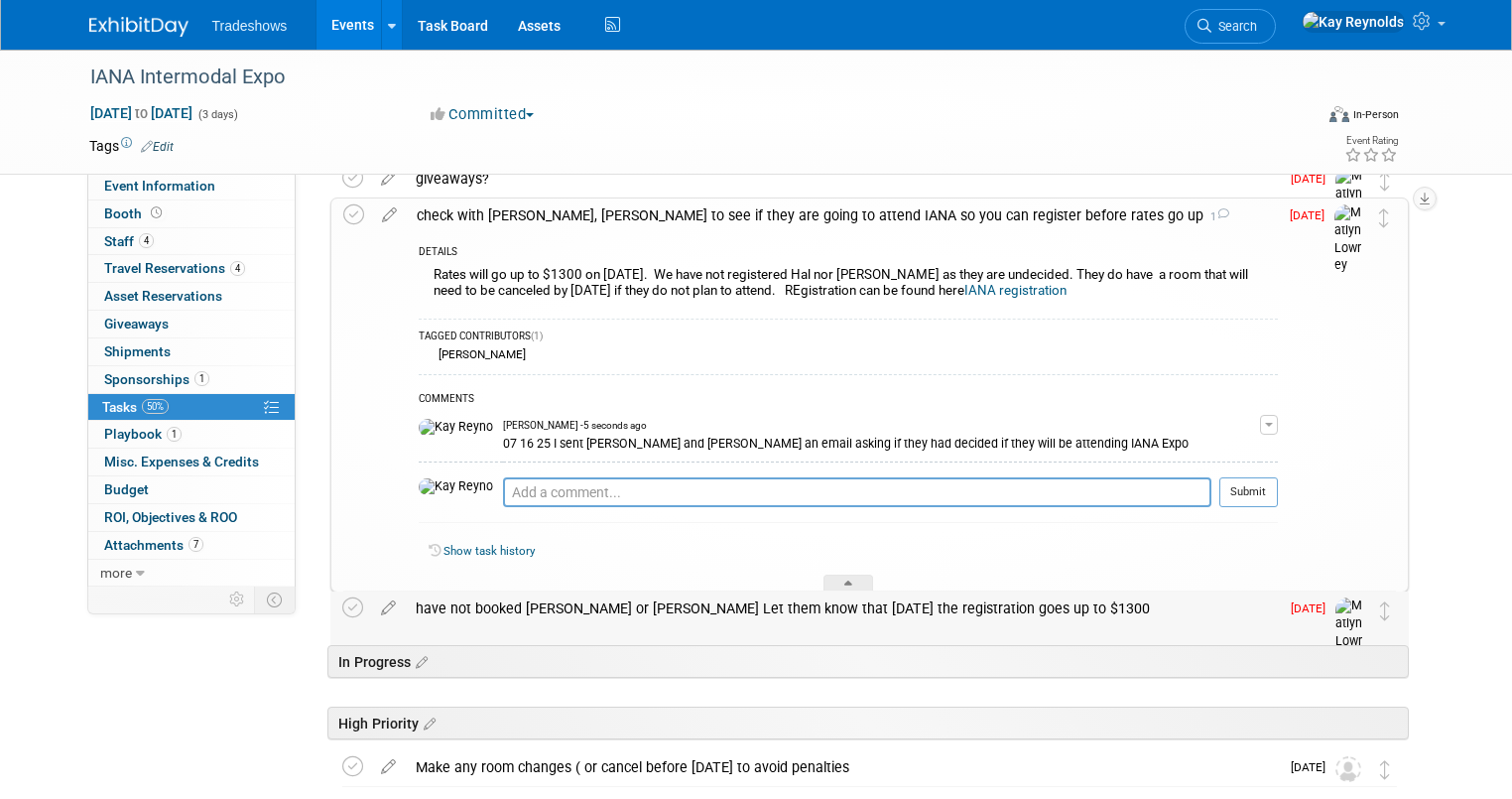 scroll, scrollTop: 245, scrollLeft: 0, axis: vertical 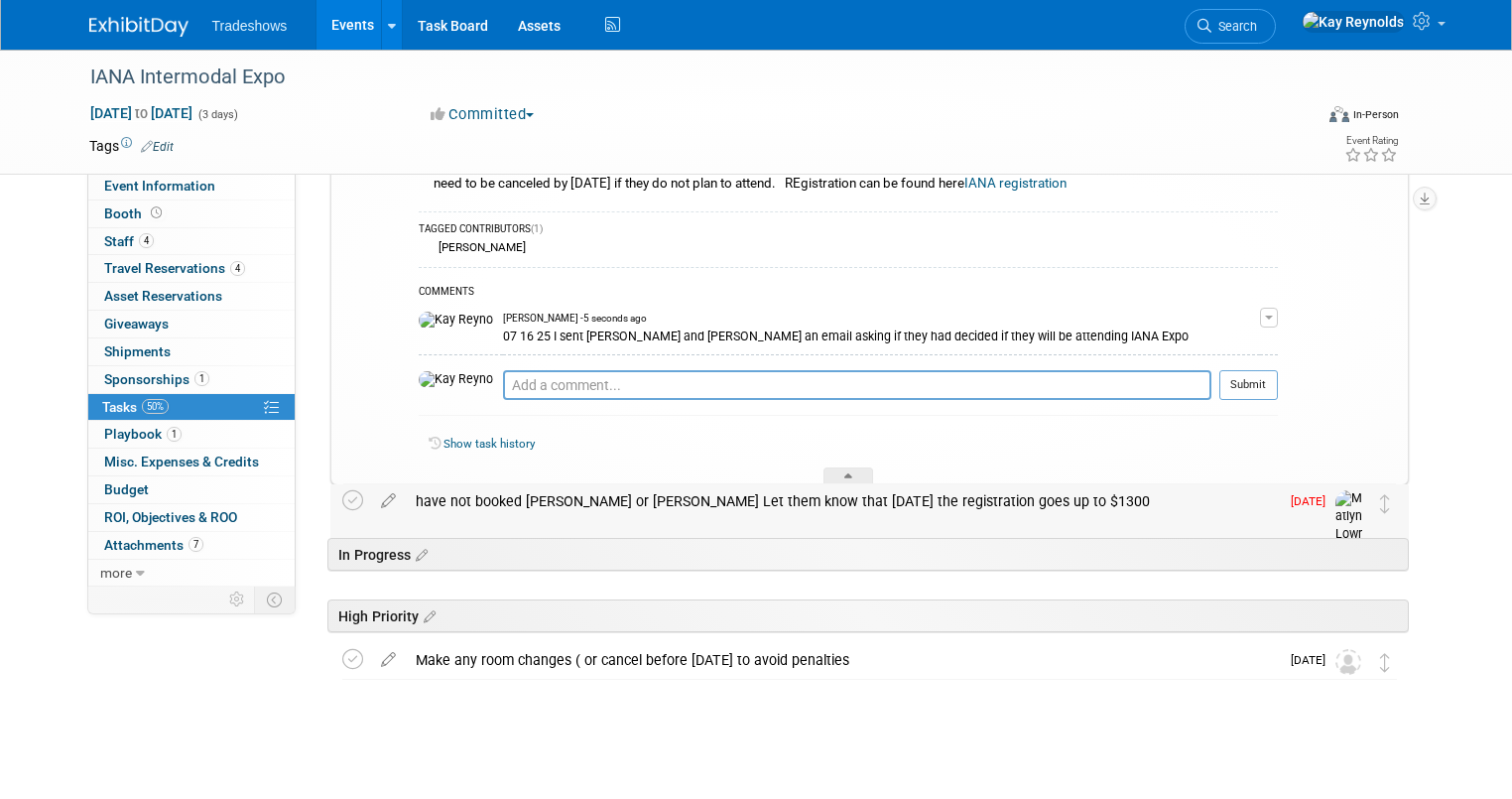 click on "have not booked Hal or barry Let them know that Aug 2nd the registration goes up to $1300" at bounding box center [842, 501] 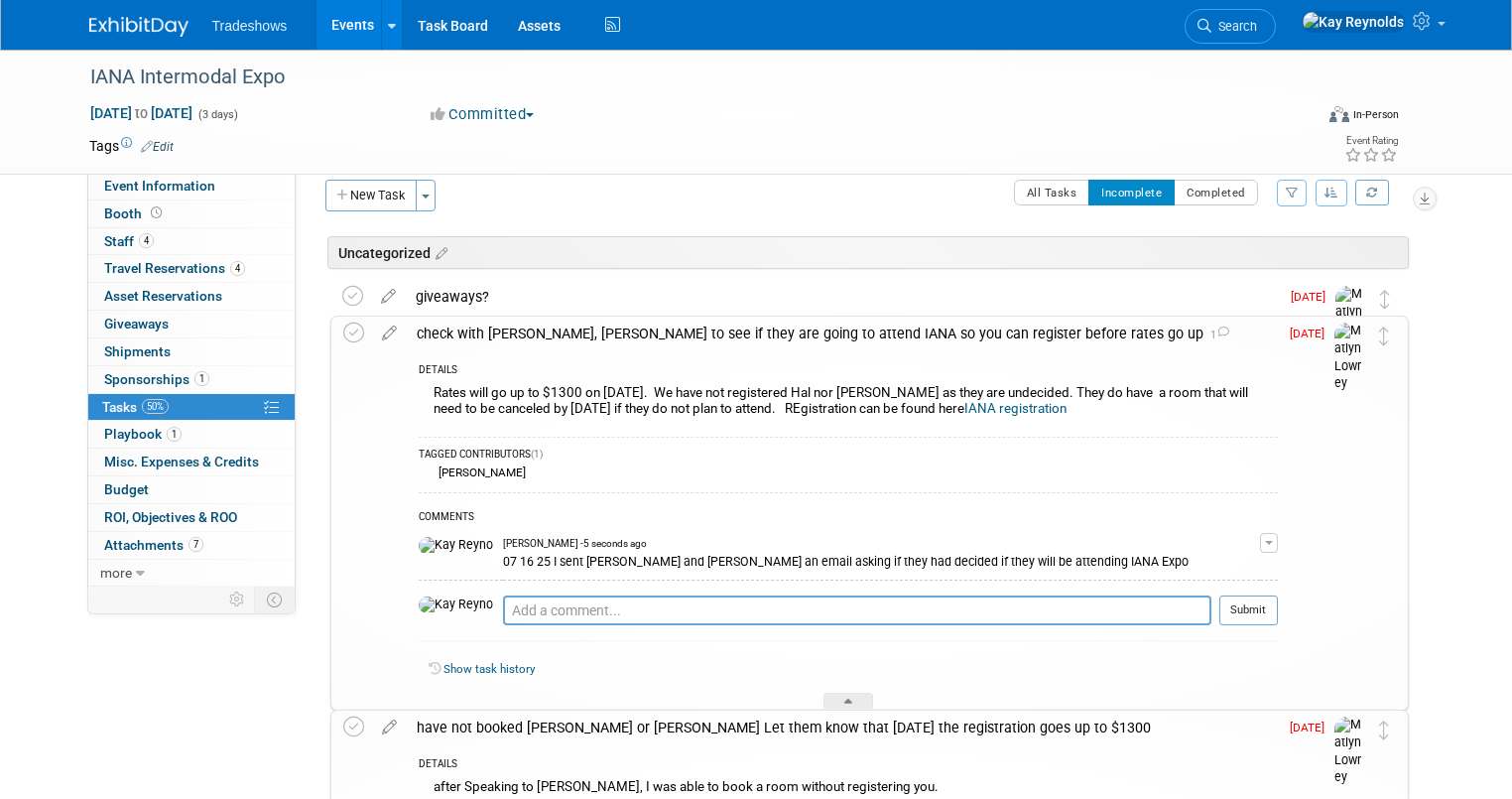 scroll, scrollTop: 0, scrollLeft: 0, axis: both 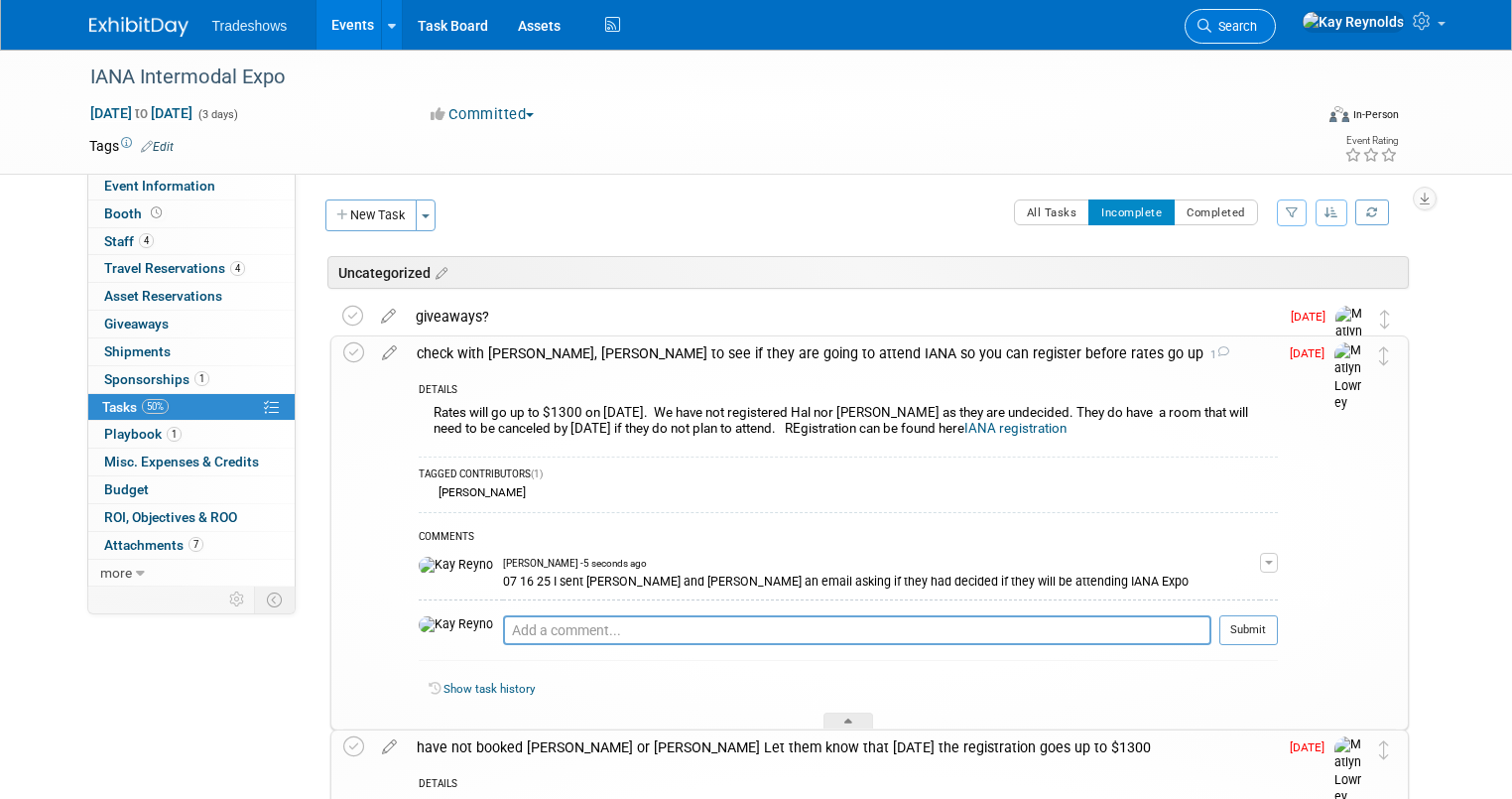 click on "Search" at bounding box center [1234, 26] 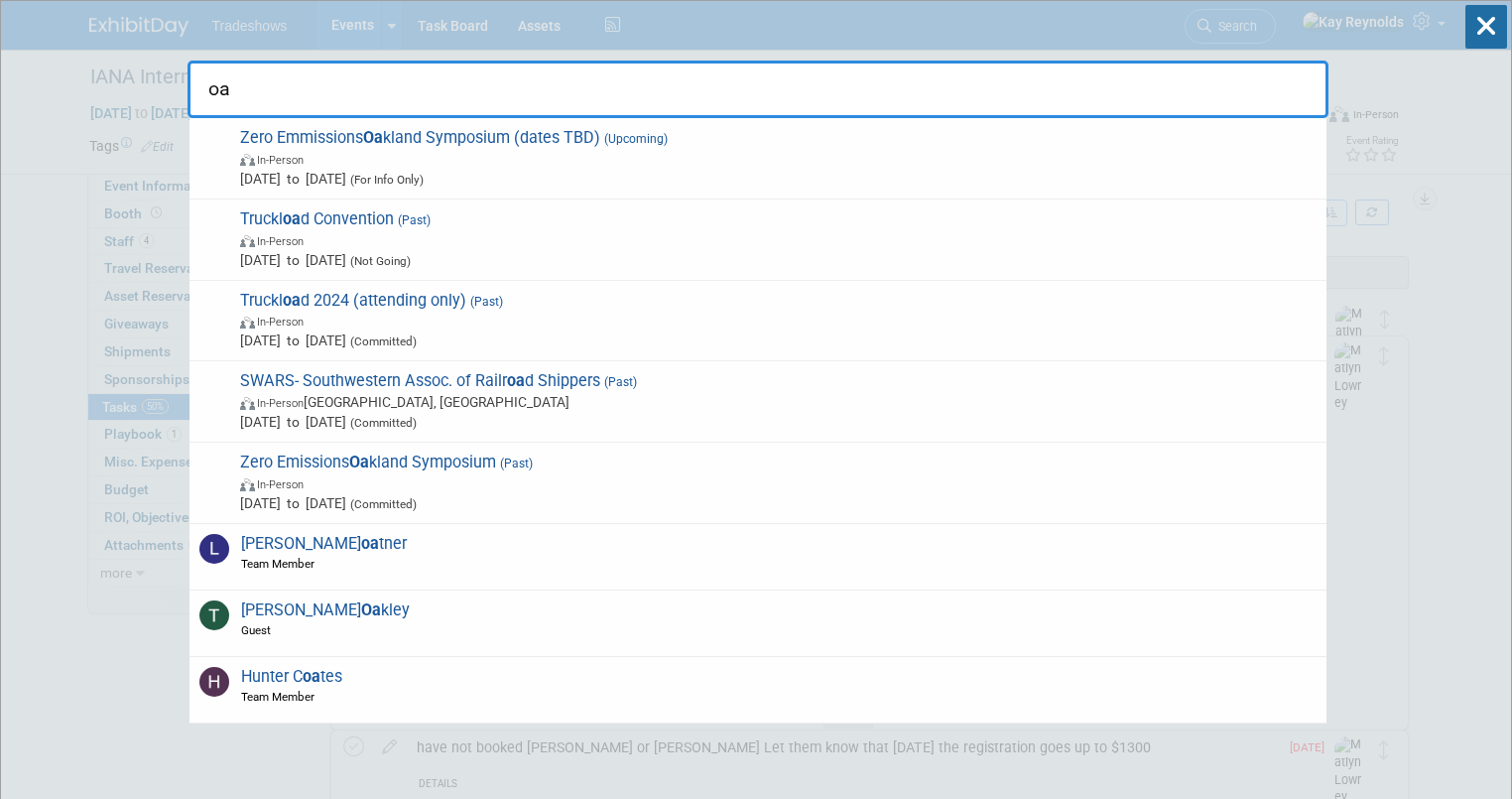 type on "o" 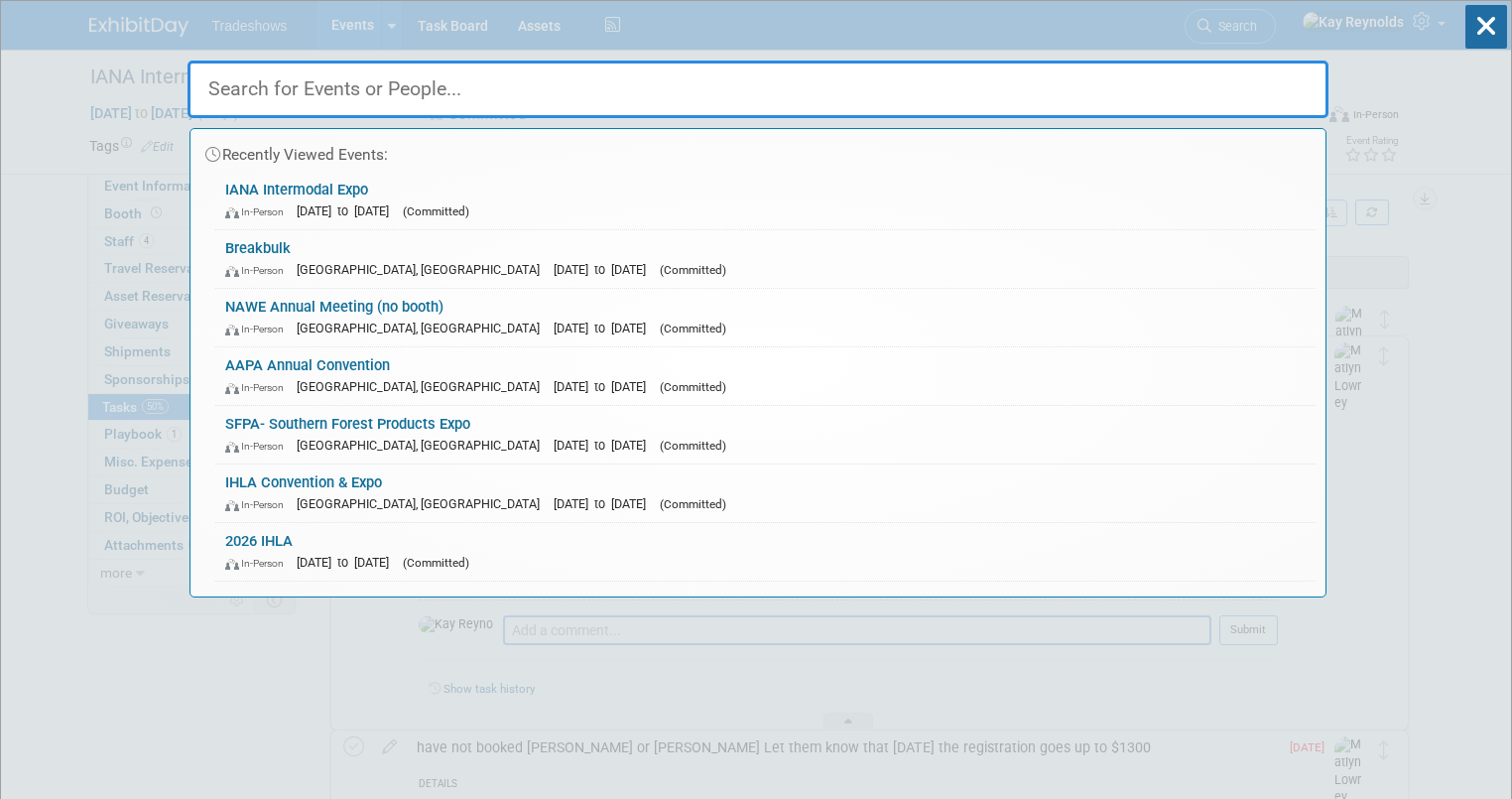 click on "Recently Viewed Events:
IANA Intermodal Expo
In-Person
Sep 15, 2025  to  Sep 17, 2025
(Committed)
Breakbulk
In-Person
Houston, TX
Sep 30, 2025  to  Oct 2, 2025
(Committed)
NAWE Annual Meeting (no booth)
In-Person
Huntington Beach, CA
Oct 8, 2025  to  Oct 10, 2025
(Committed)
AAPA Annual Convention
In-Person
Québec City, Canada
Oct 6, 2025  to  Oct 8, 2025
(Committed)
SFPA- Southern Forest Products Expo
In-Person
Nashville, TN
Aug 6, 2025  to  Aug 8, 2025
(Committed)
IHLA Convention & Expo
In-Person
Indianapolis, IN
Mar 17, 2025  to  Mar 19, 2025
(Committed)
2026 IHLA
In-Person
Feb 3, 2026  to  Feb 4, 2026
(Committed)
No match found..." at bounding box center (756, 3970) 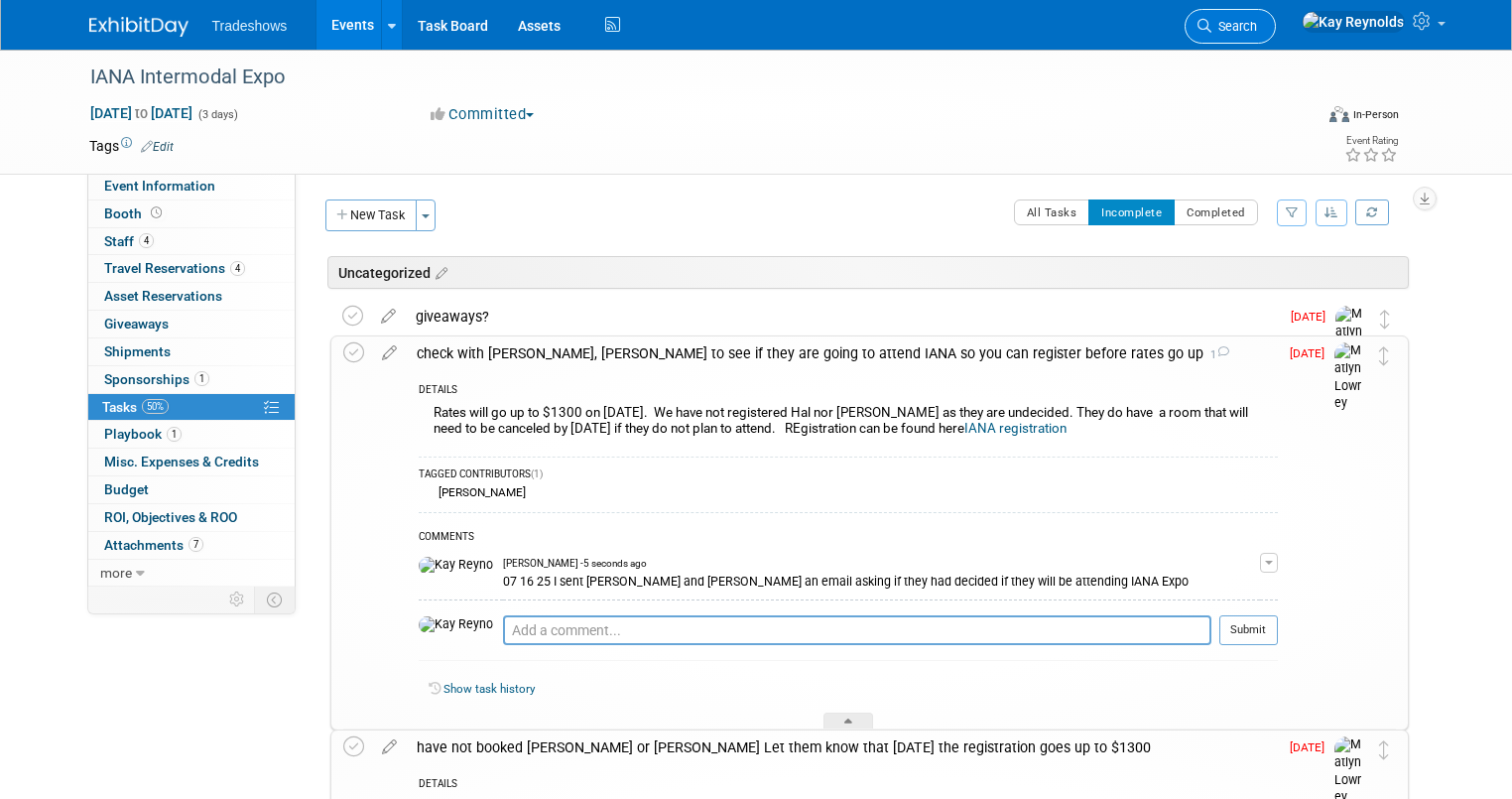 click on "Search" at bounding box center [1230, 26] 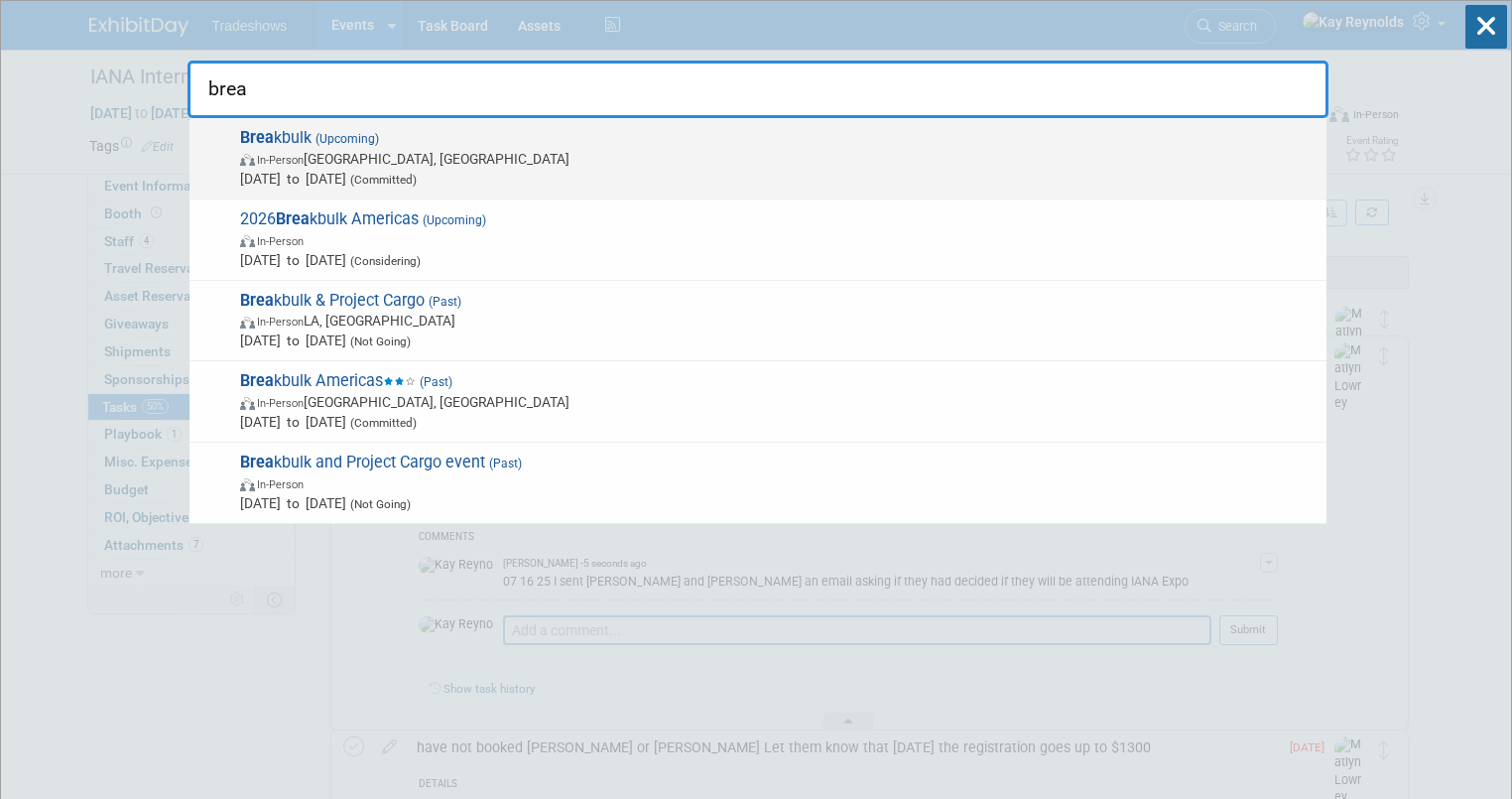 type on "brea" 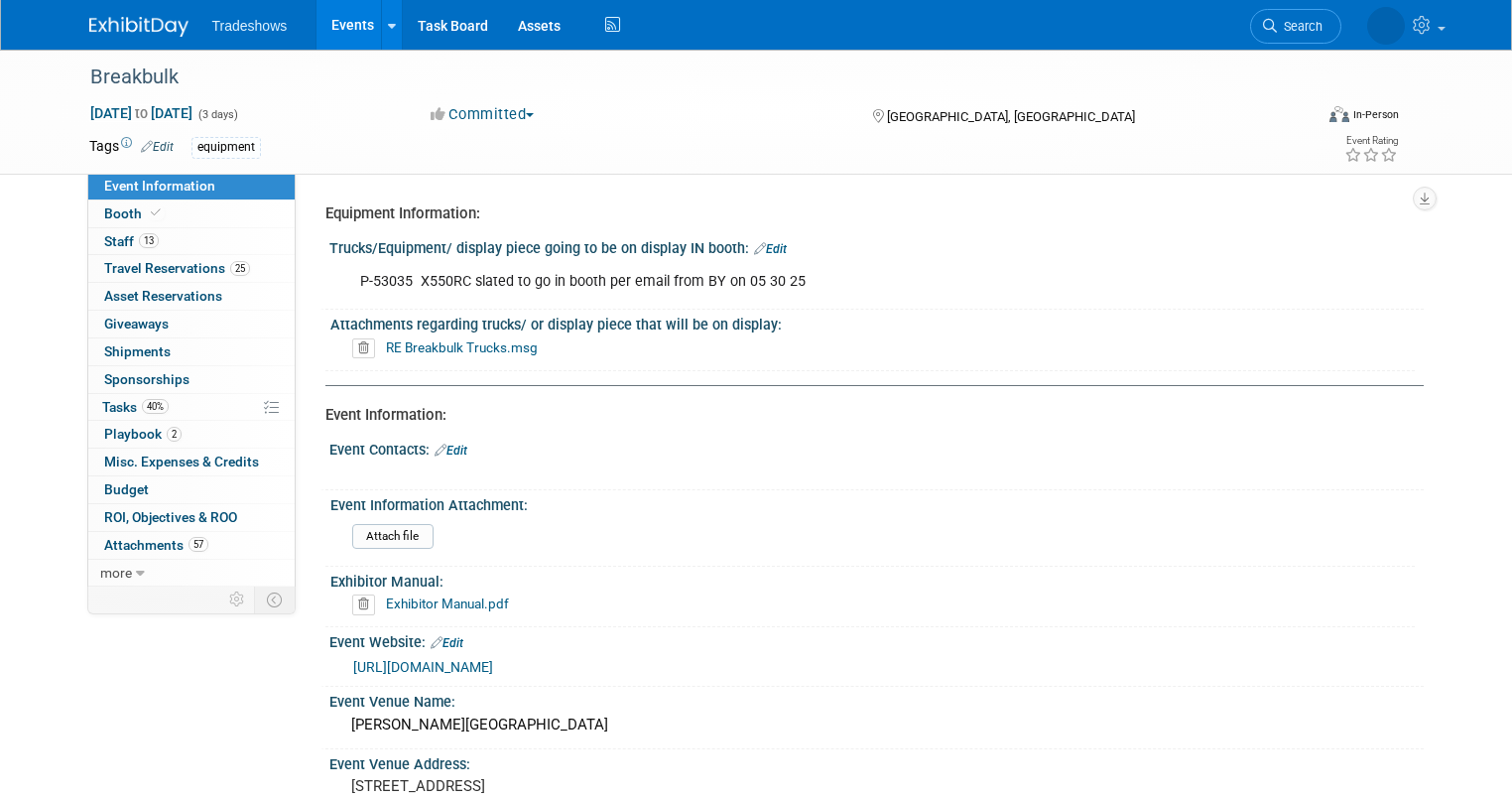 scroll, scrollTop: 0, scrollLeft: 0, axis: both 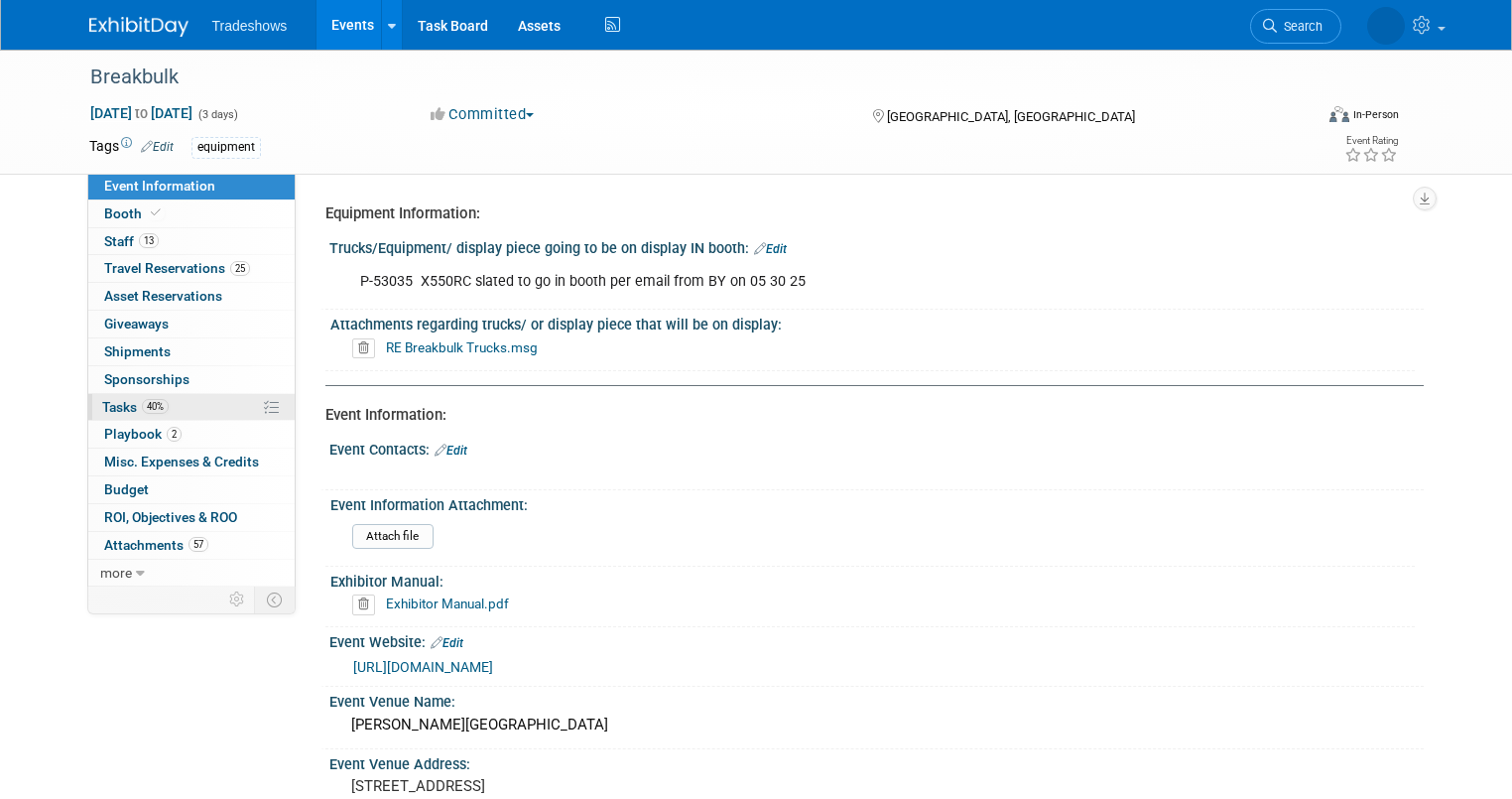 click on "40%
Tasks 40%" at bounding box center (191, 407) 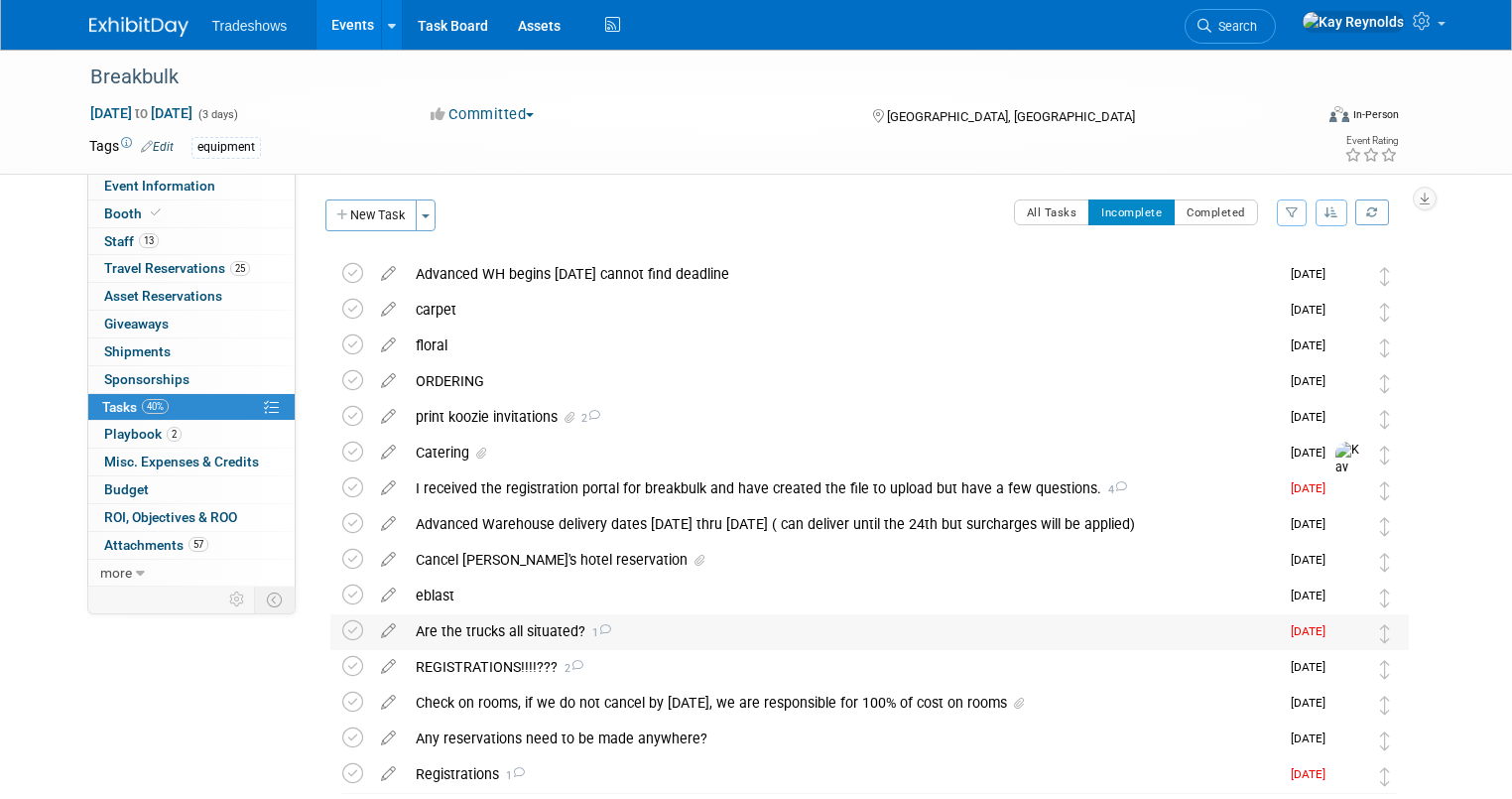 click on "Are the trucks all situated?
1" at bounding box center [842, 631] 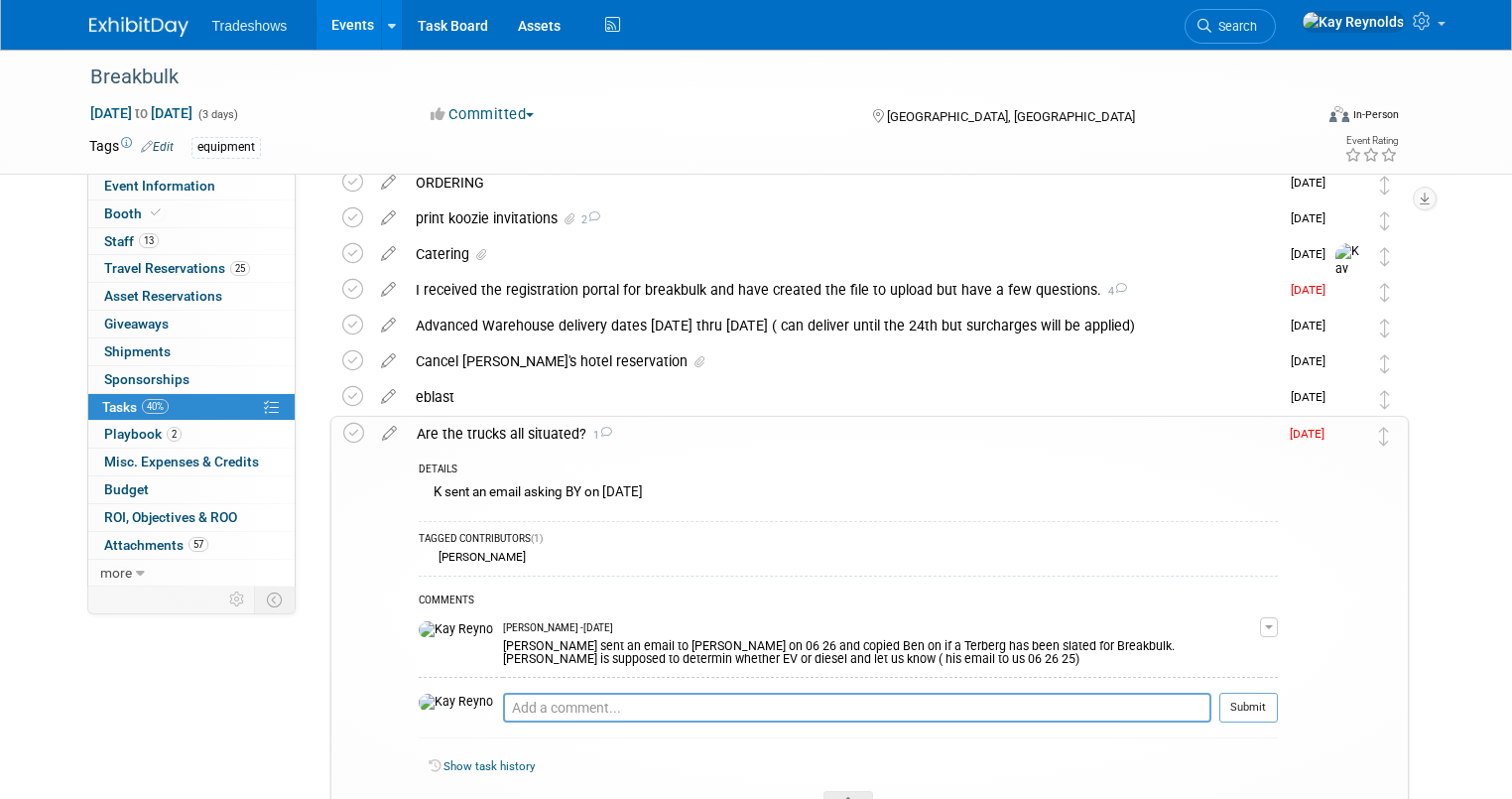 scroll, scrollTop: 238, scrollLeft: 0, axis: vertical 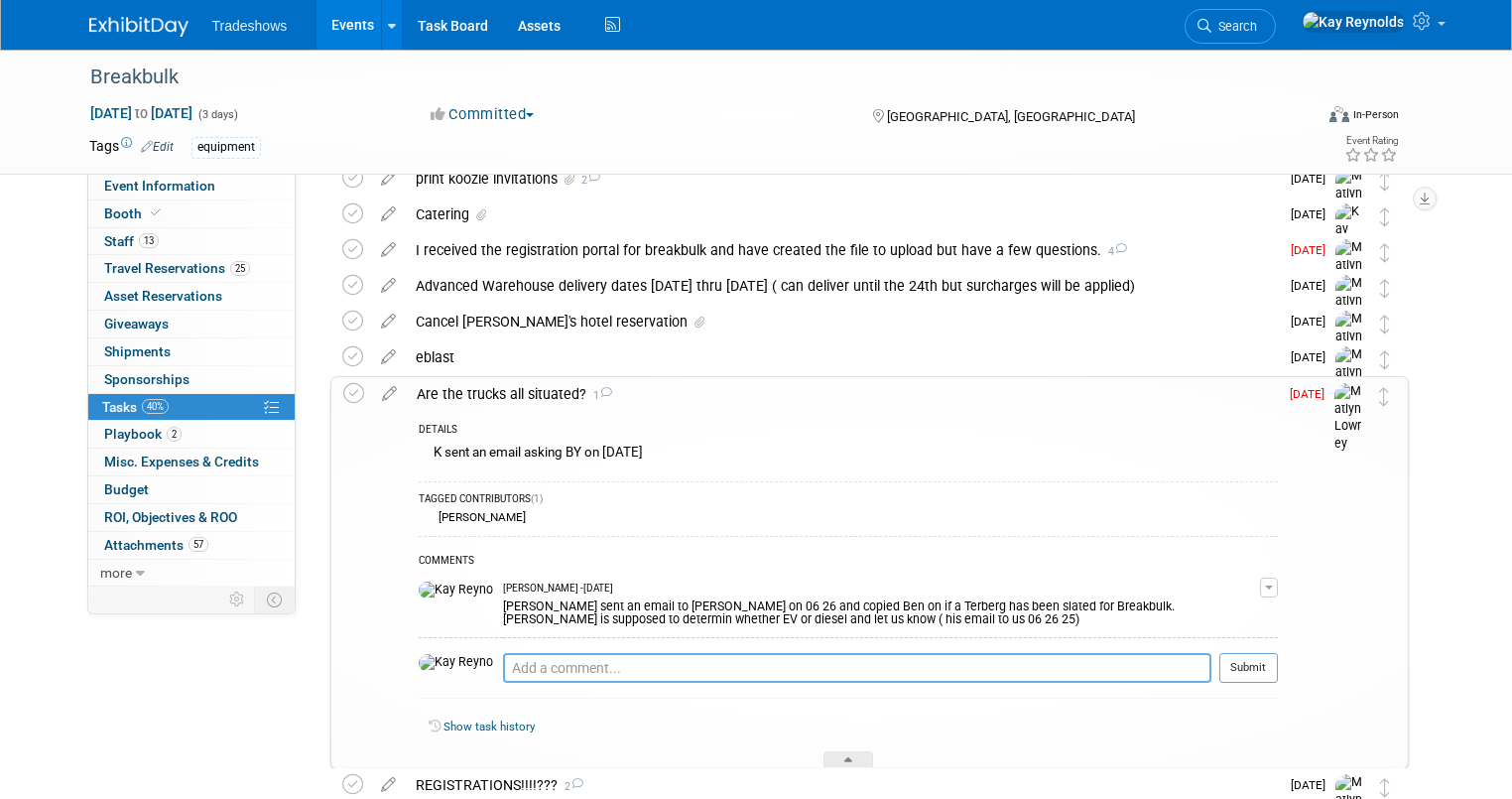 click at bounding box center [857, 668] 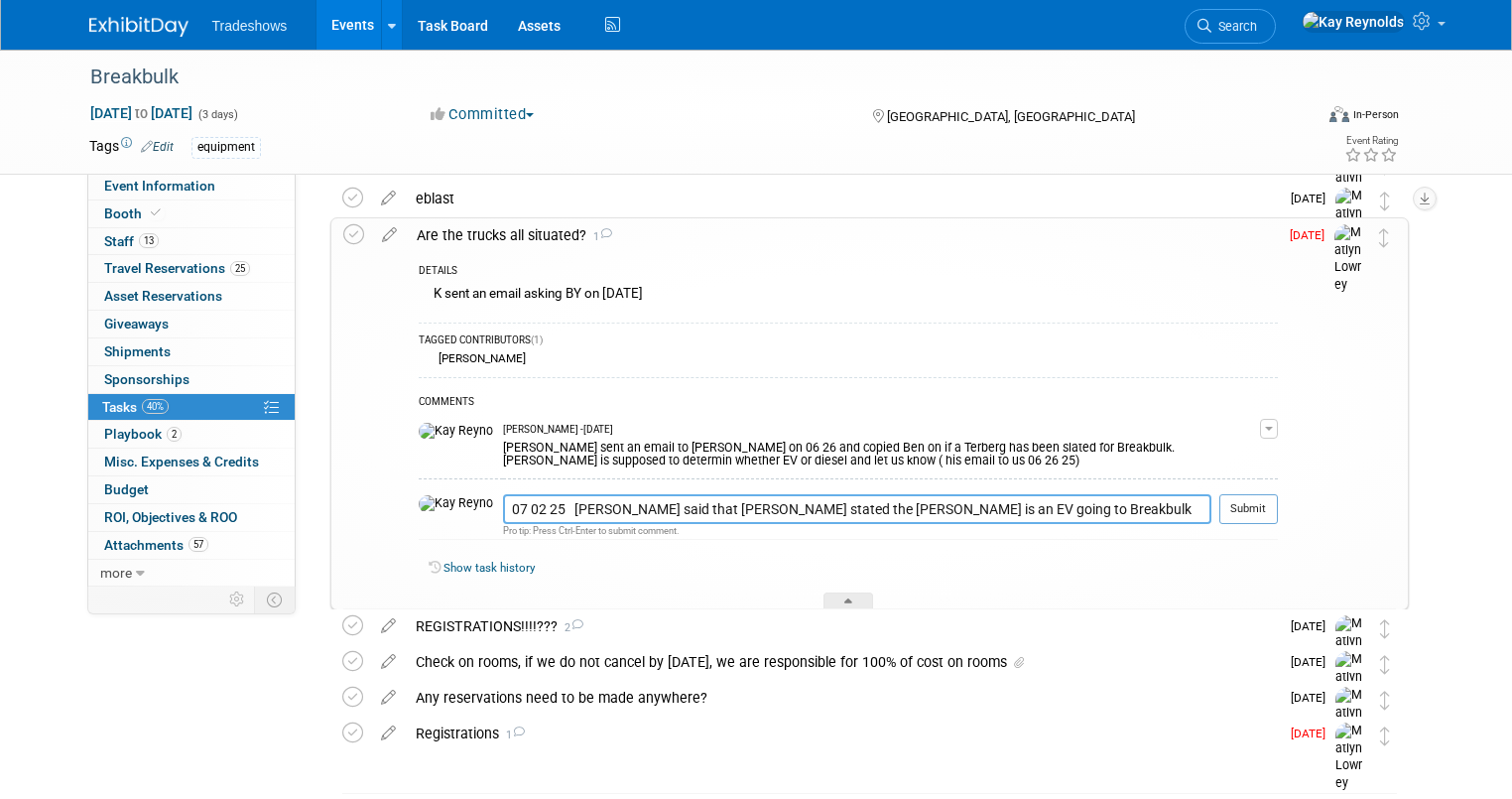 scroll, scrollTop: 471, scrollLeft: 0, axis: vertical 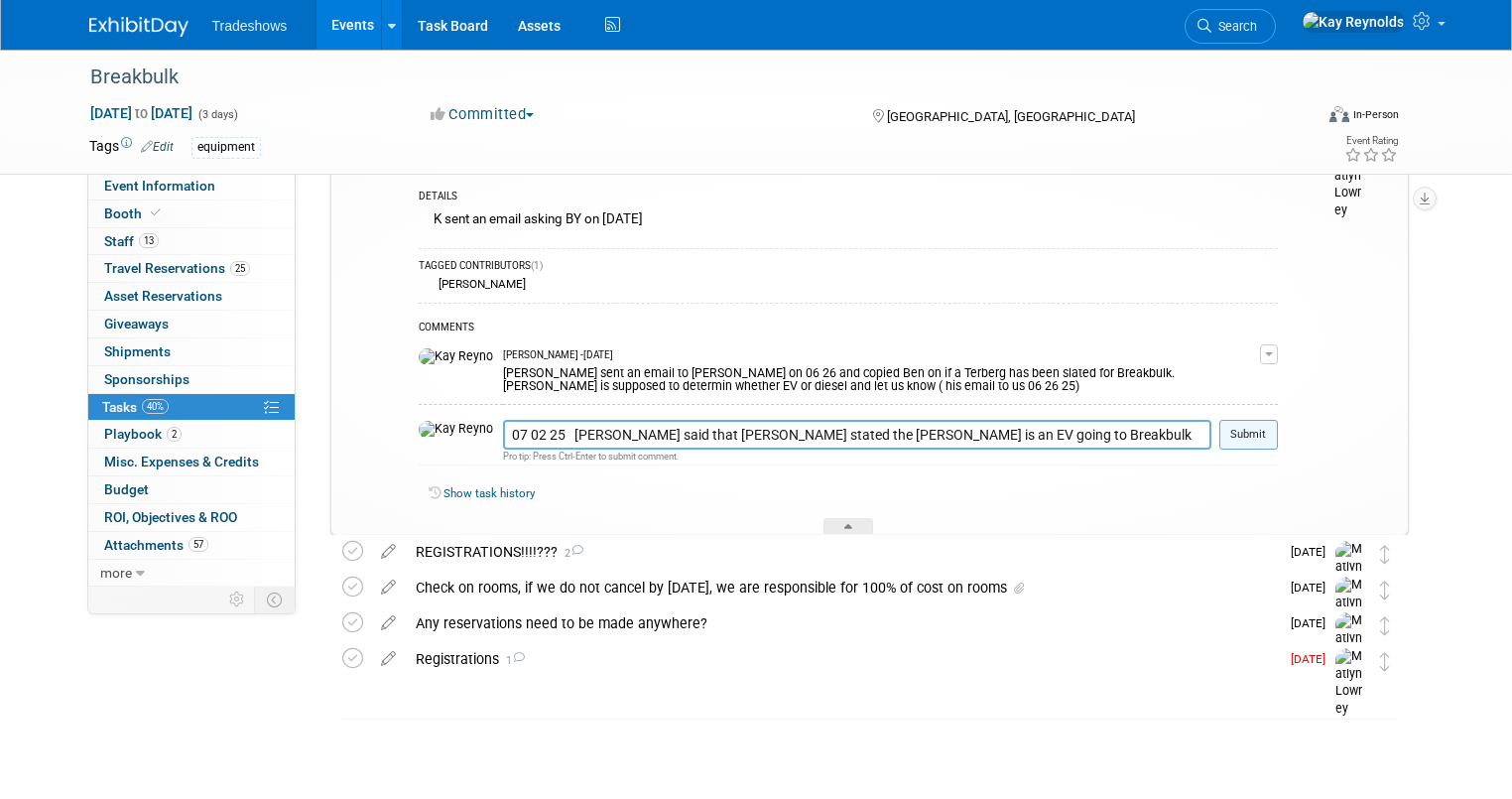 type on "07 02 25   Spencer said that Ben stated the Terberg is an EV going to Breakbulk" 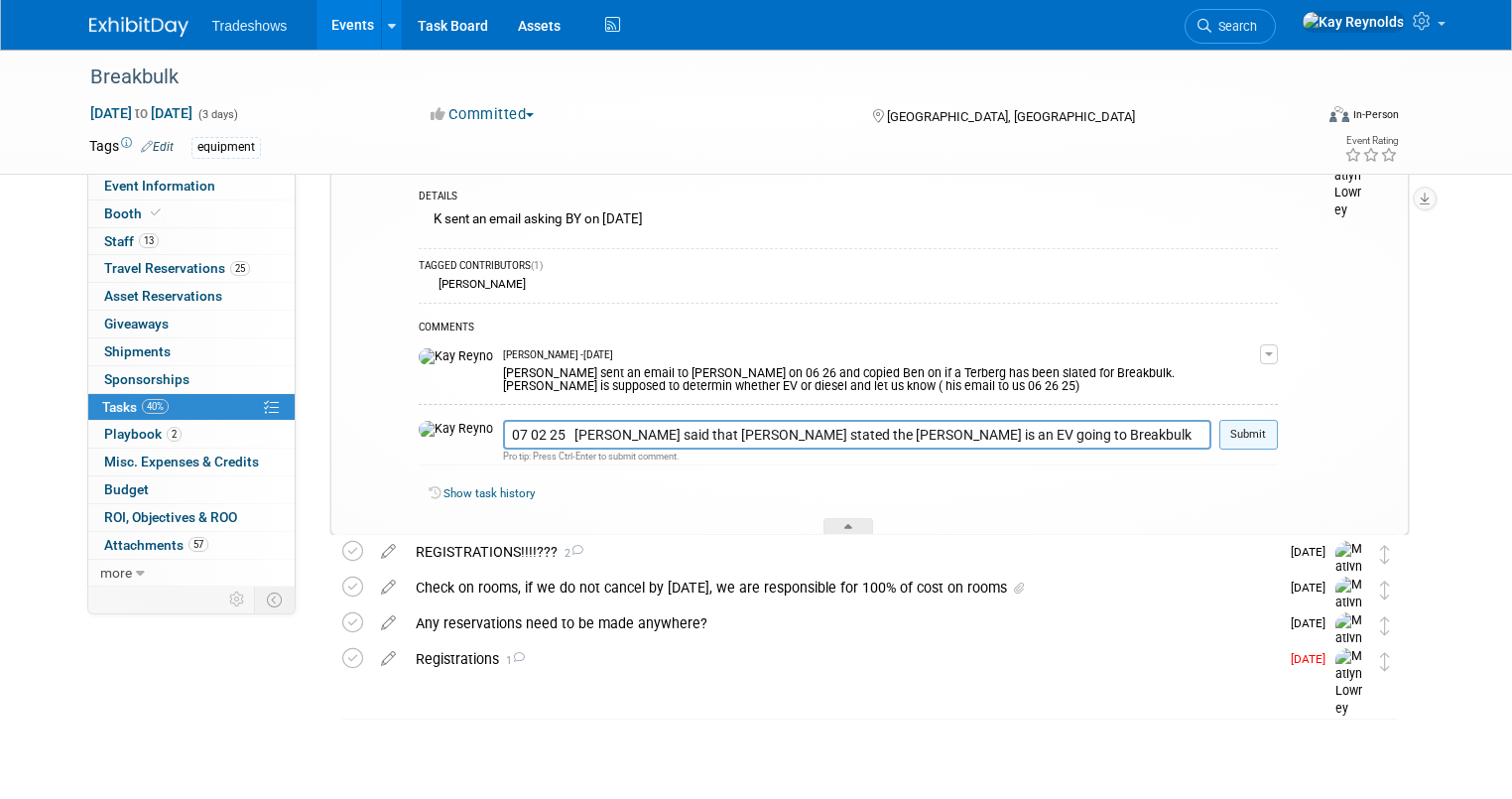 click on "Submit" at bounding box center [1248, 435] 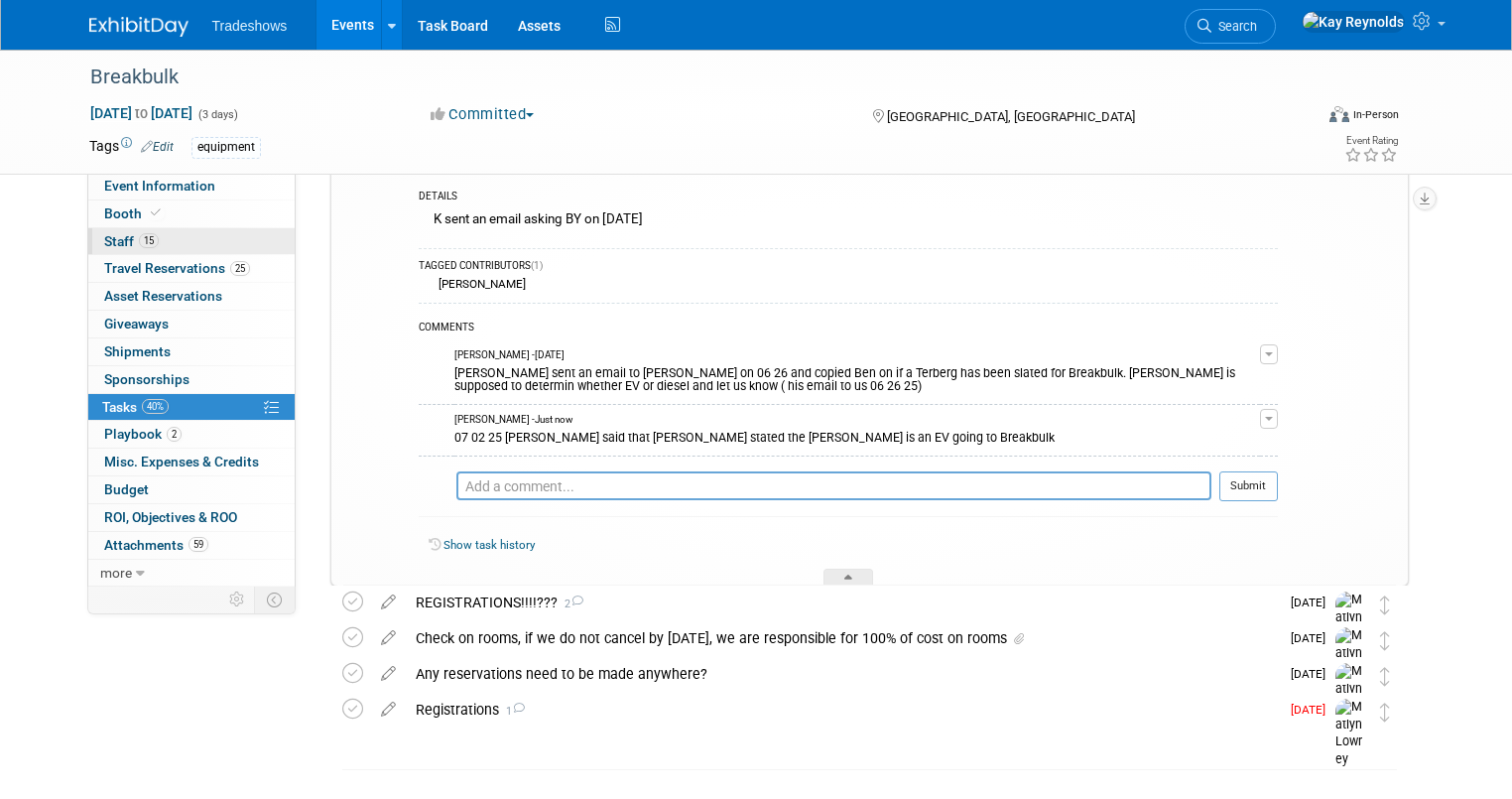 scroll, scrollTop: 0, scrollLeft: 0, axis: both 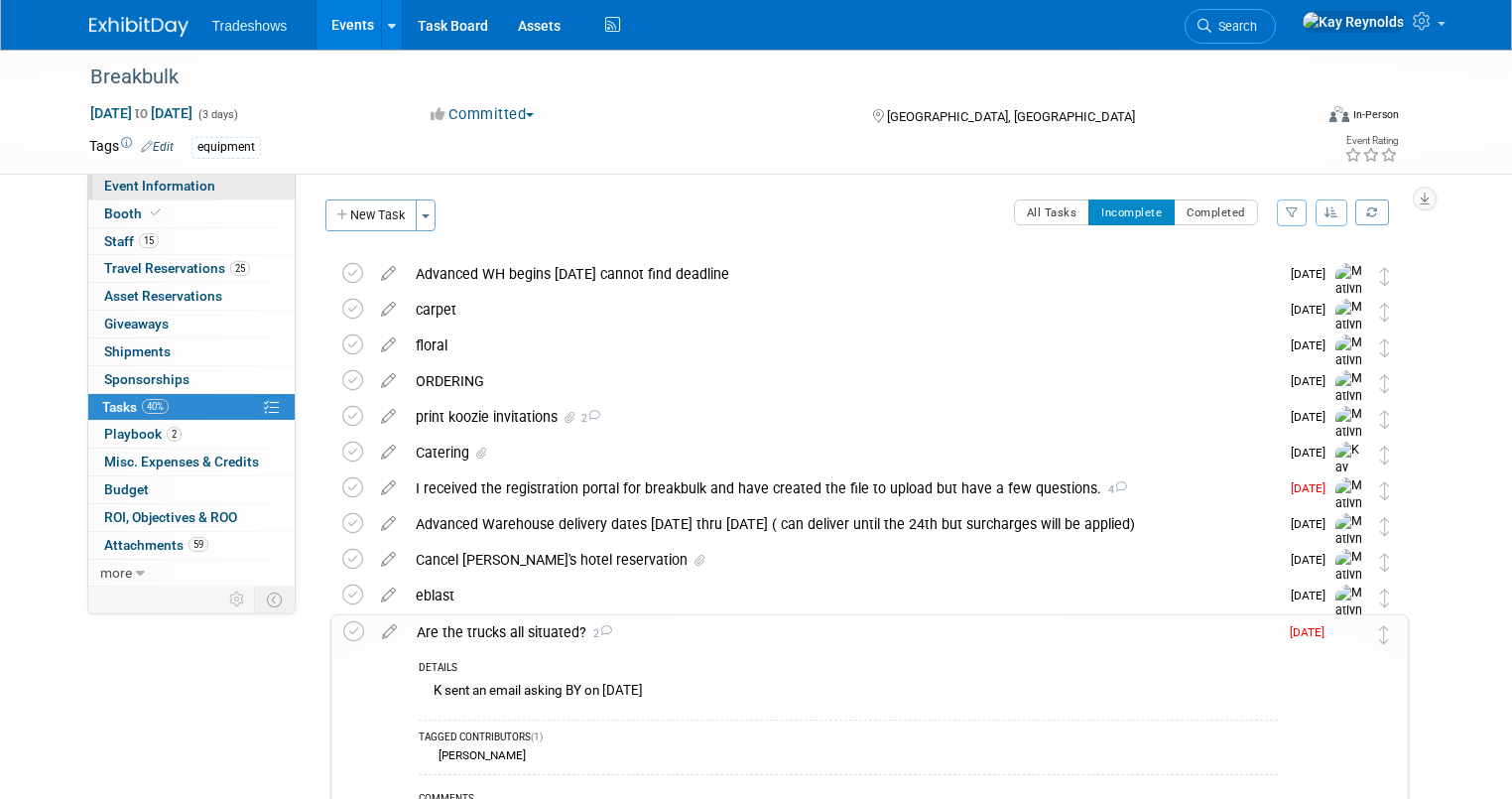 click on "Event Information" at bounding box center (160, 186) 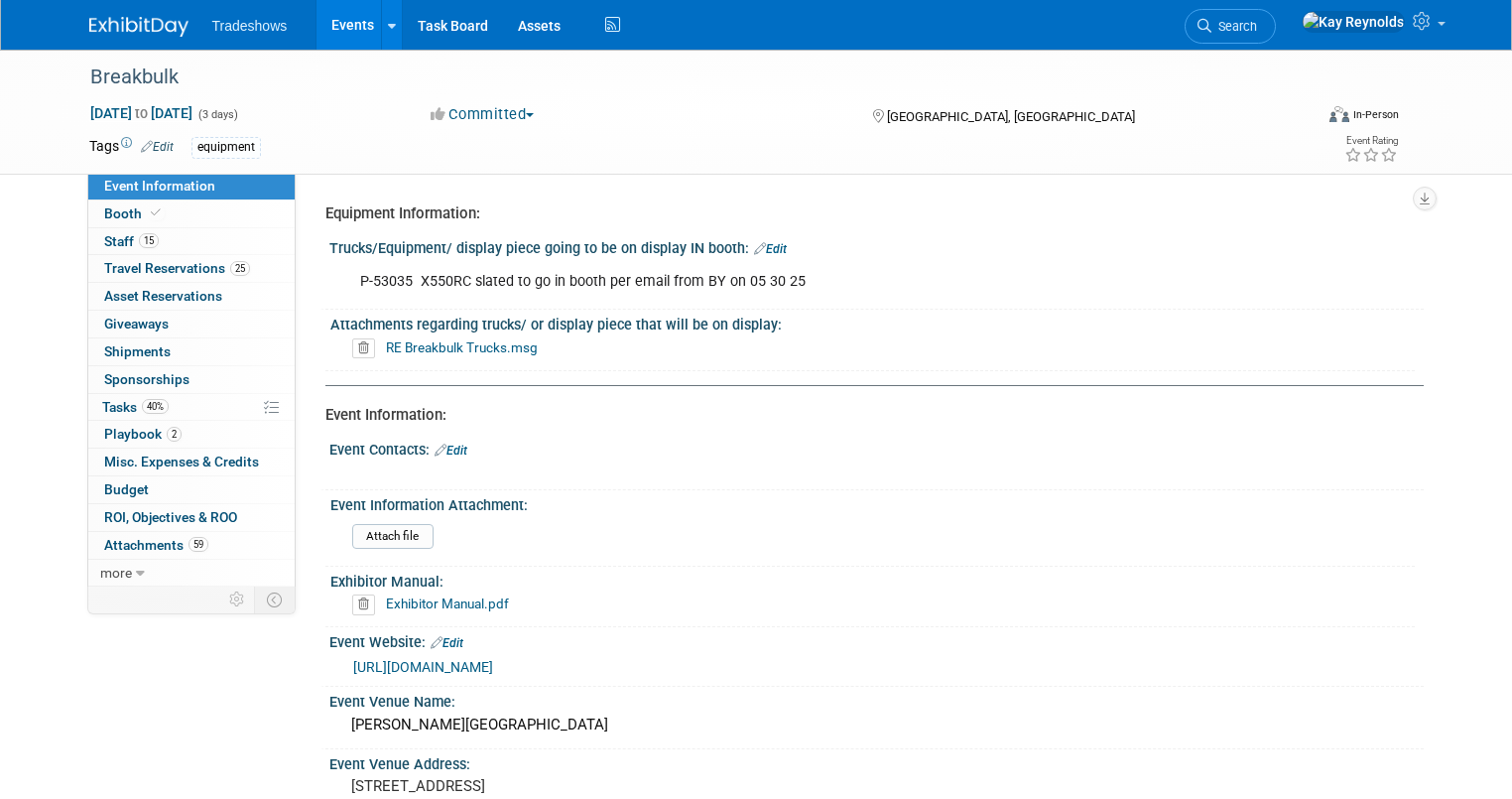 click on "Edit" at bounding box center (770, 249) 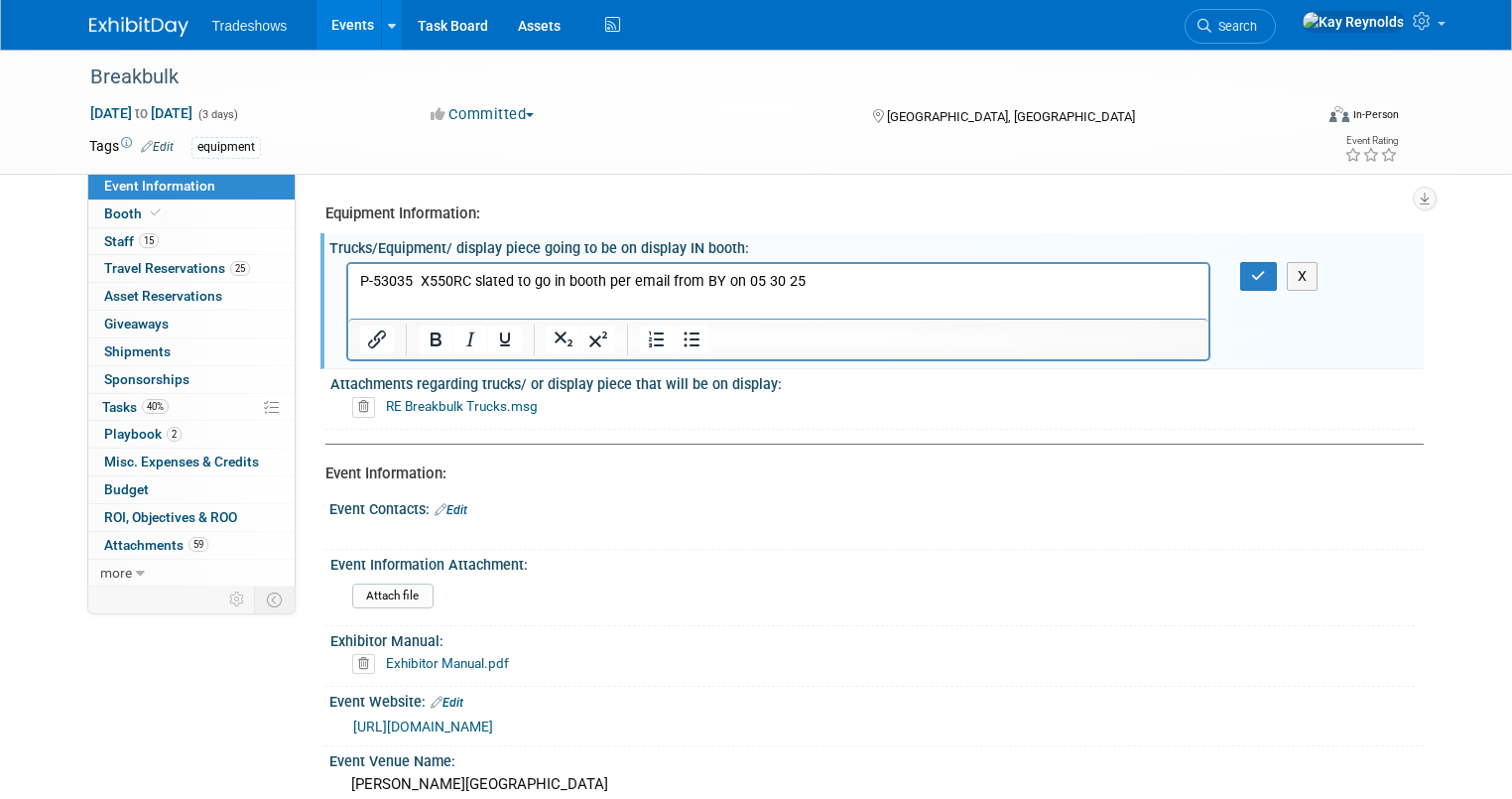 scroll, scrollTop: 0, scrollLeft: 0, axis: both 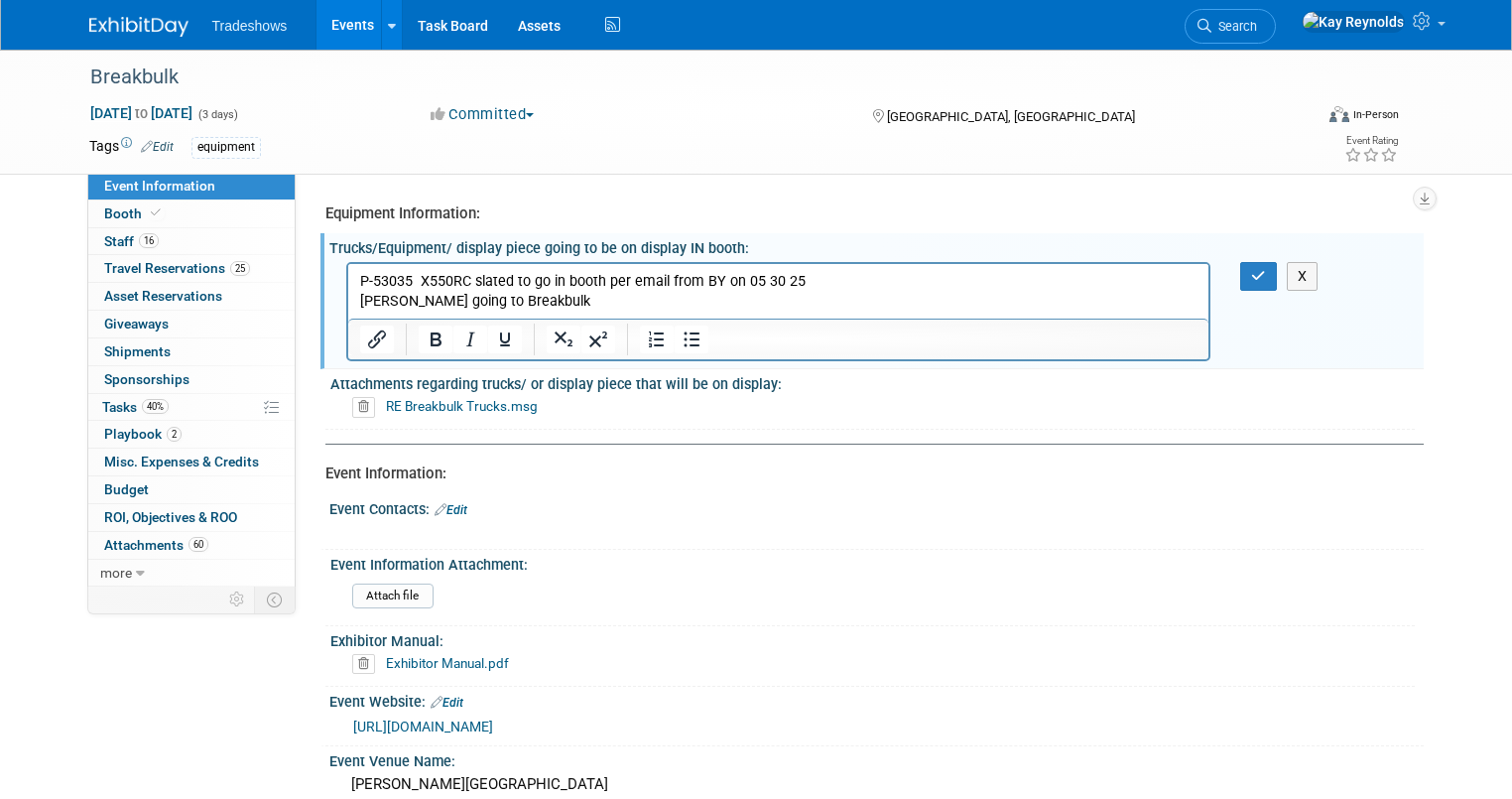 click on "EV Terberg going to Breakbulk" at bounding box center (778, 301) 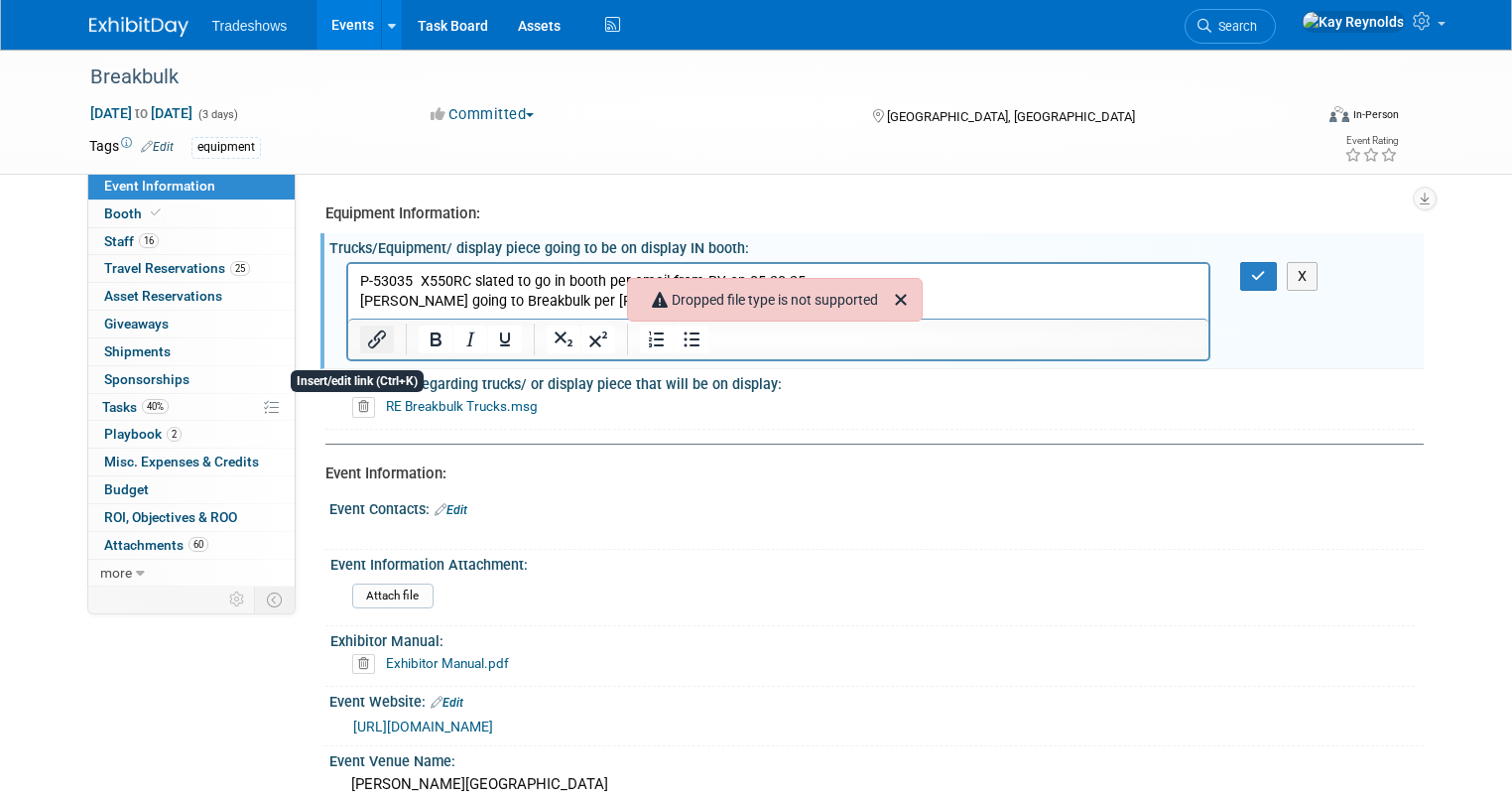 click 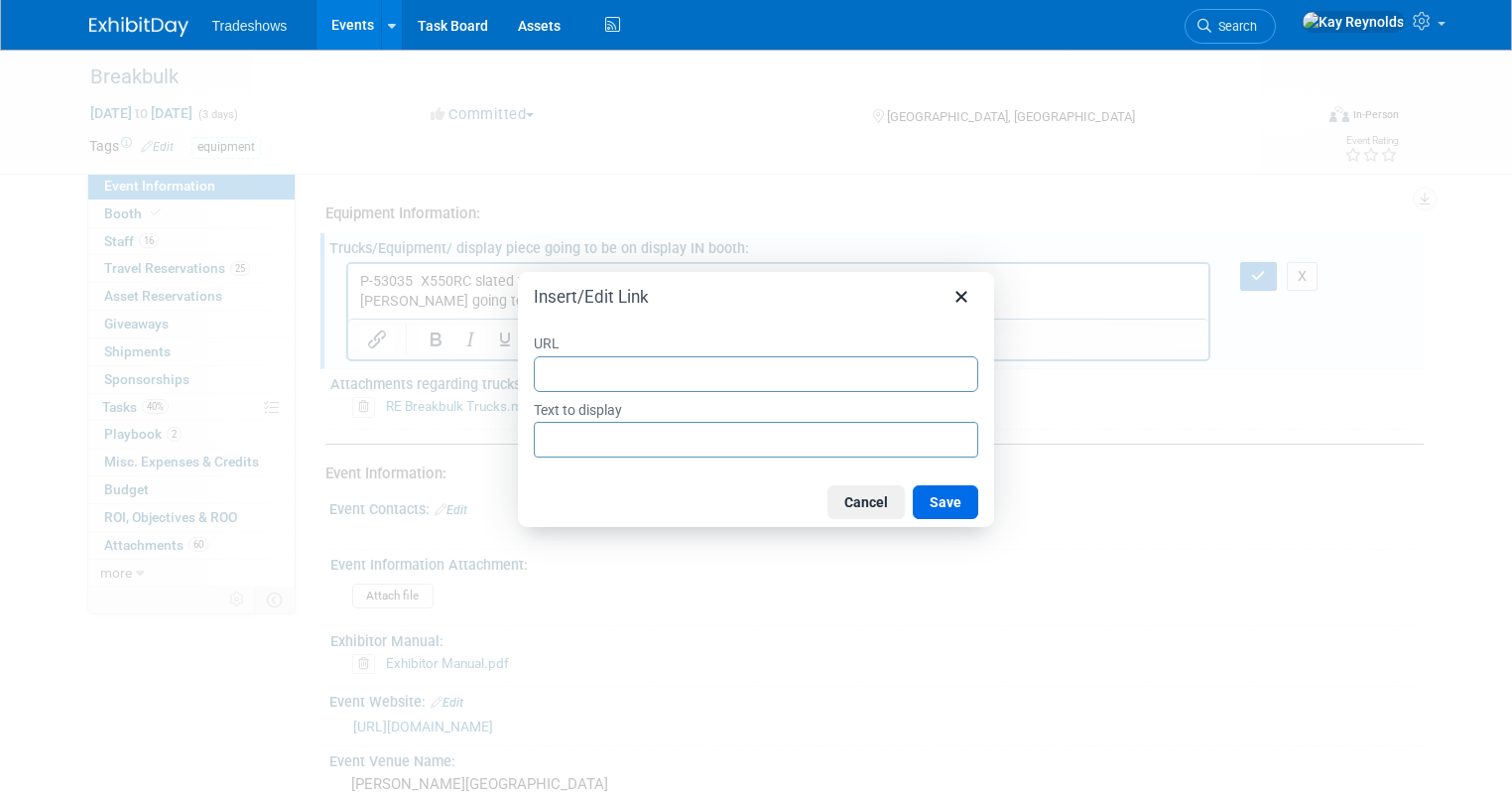 click on "Cancel" at bounding box center (866, 502) 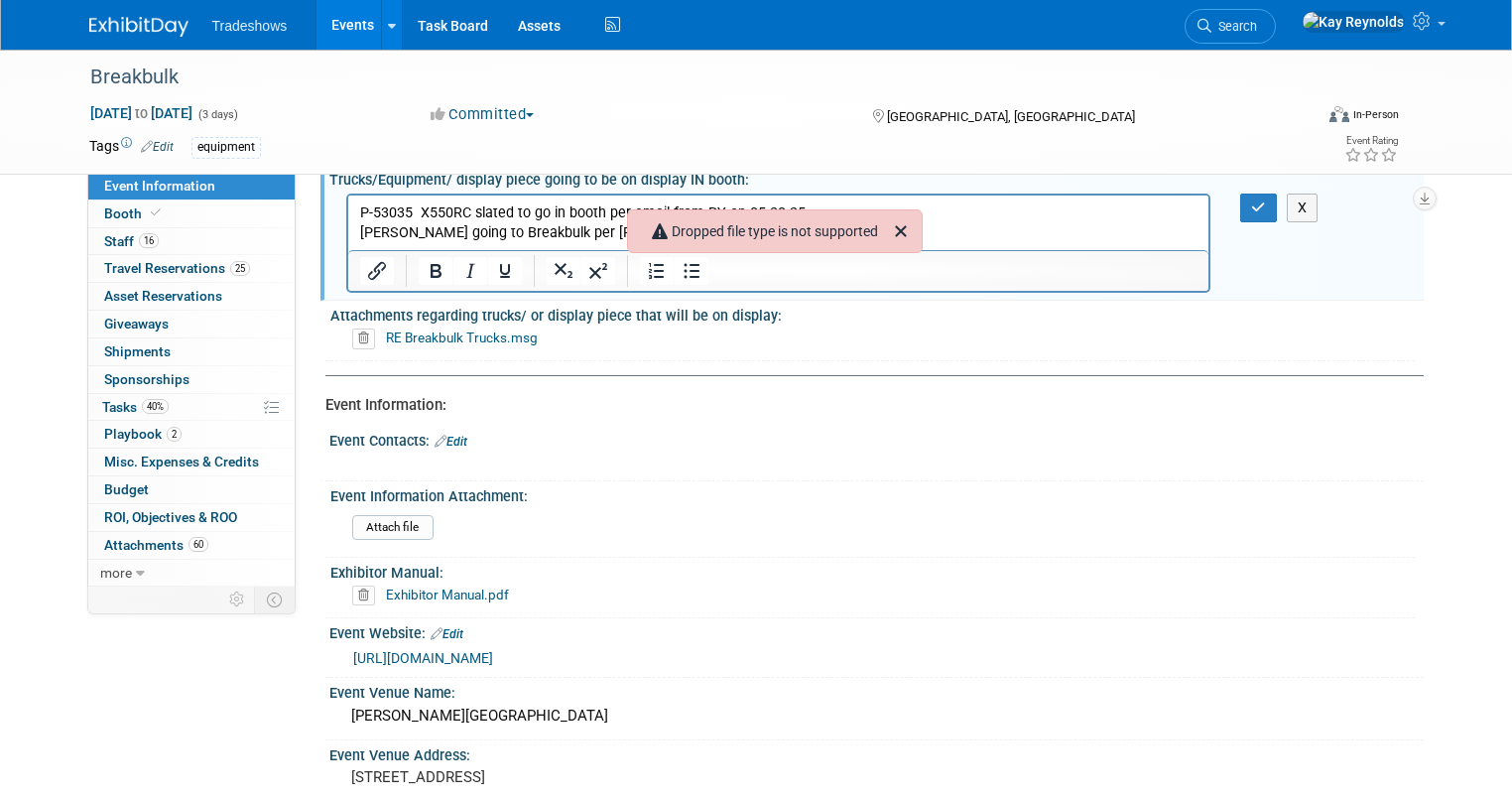 scroll, scrollTop: 0, scrollLeft: 0, axis: both 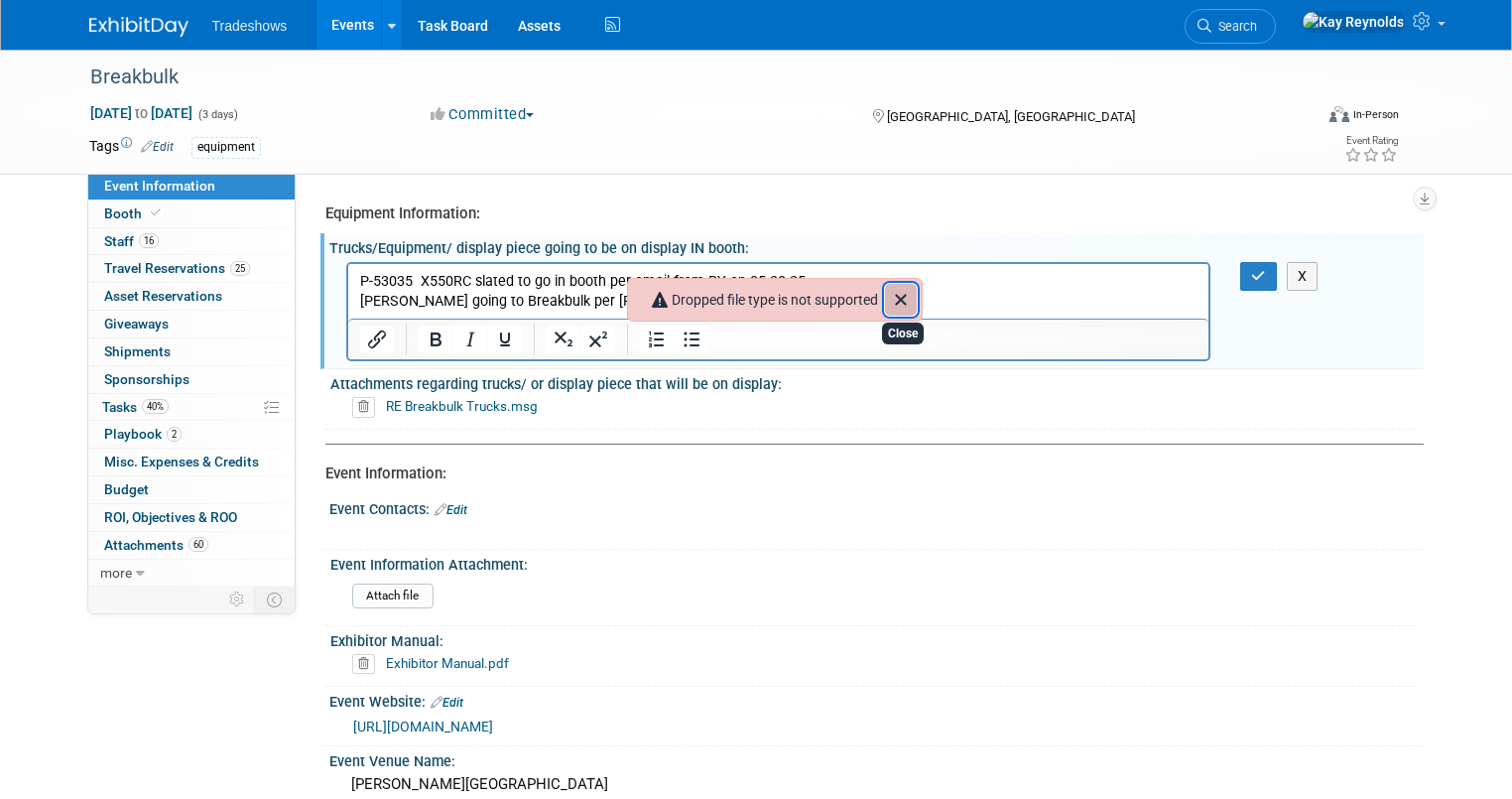 click 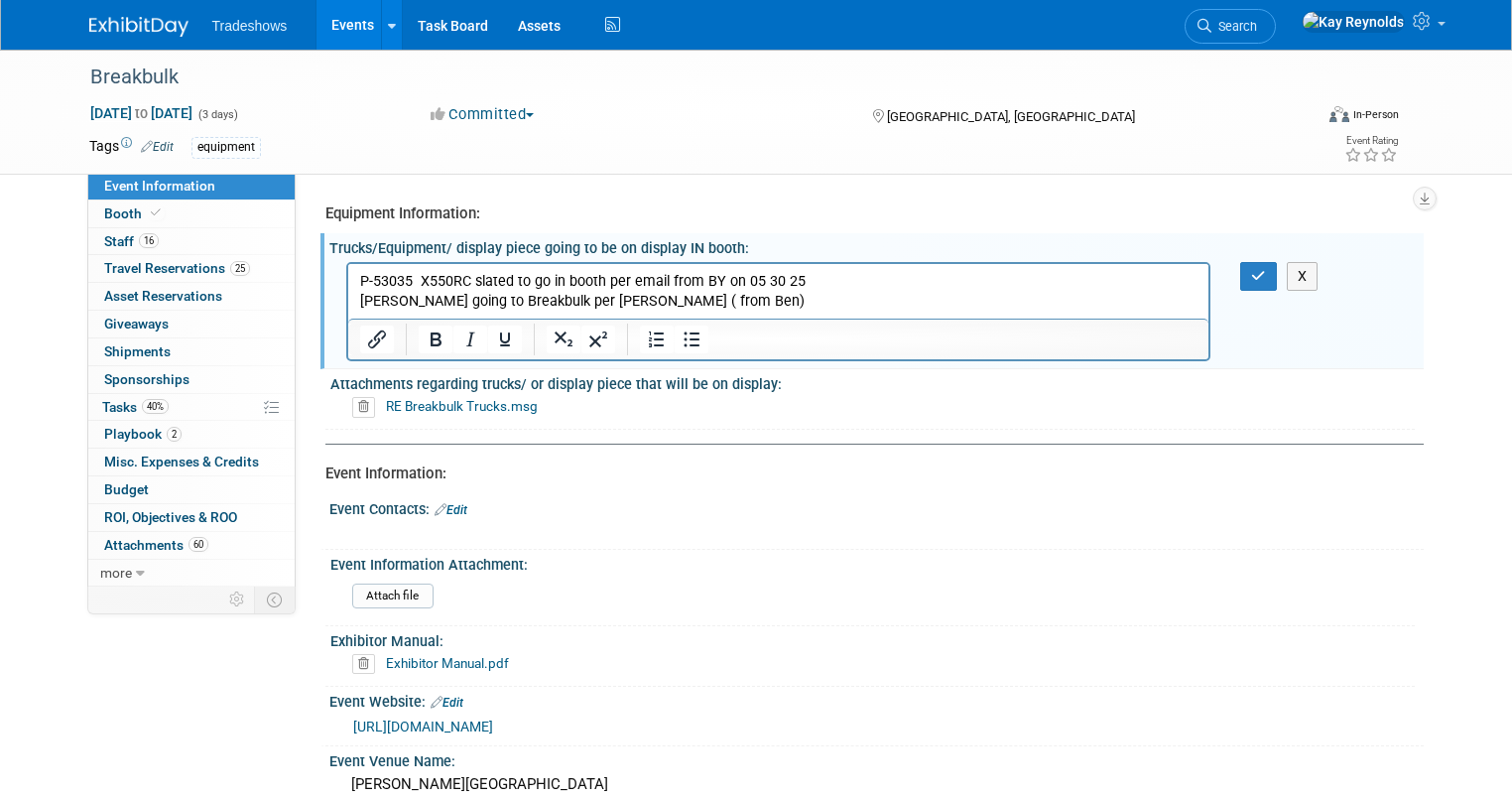 click on "RE Breakbulk Trucks.msg" at bounding box center (880, 407) 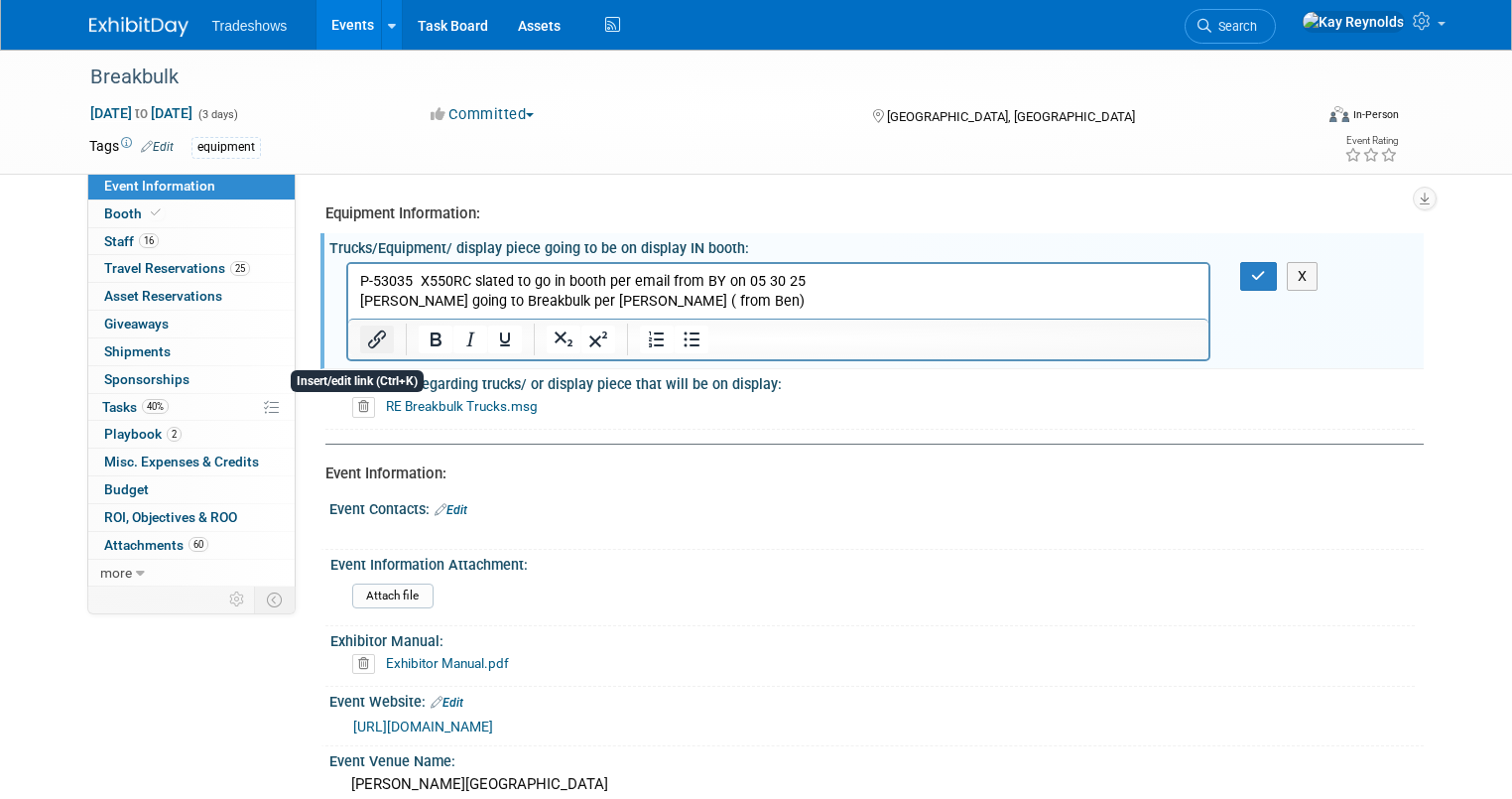 click 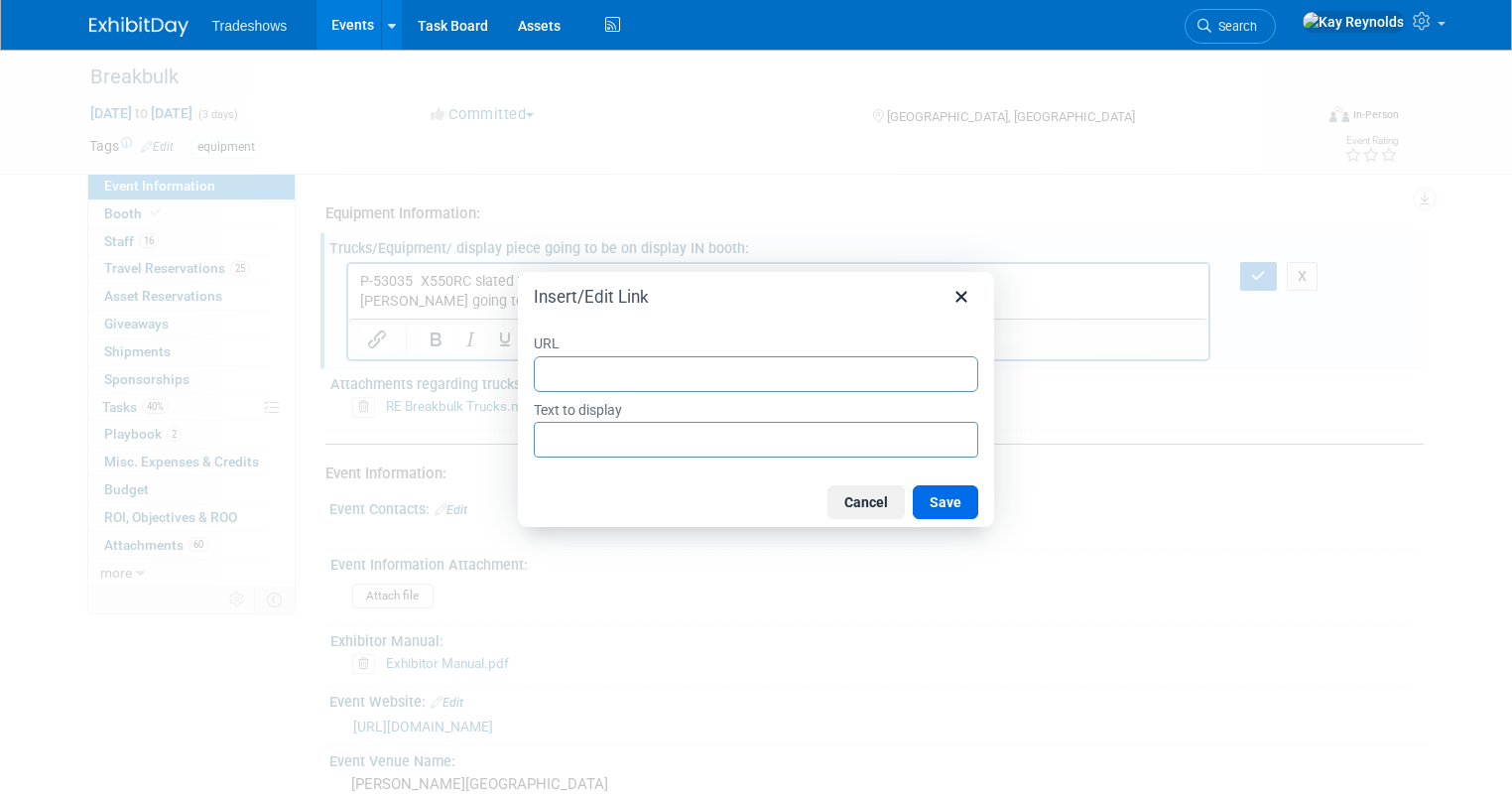 click on "URL" at bounding box center [756, 374] 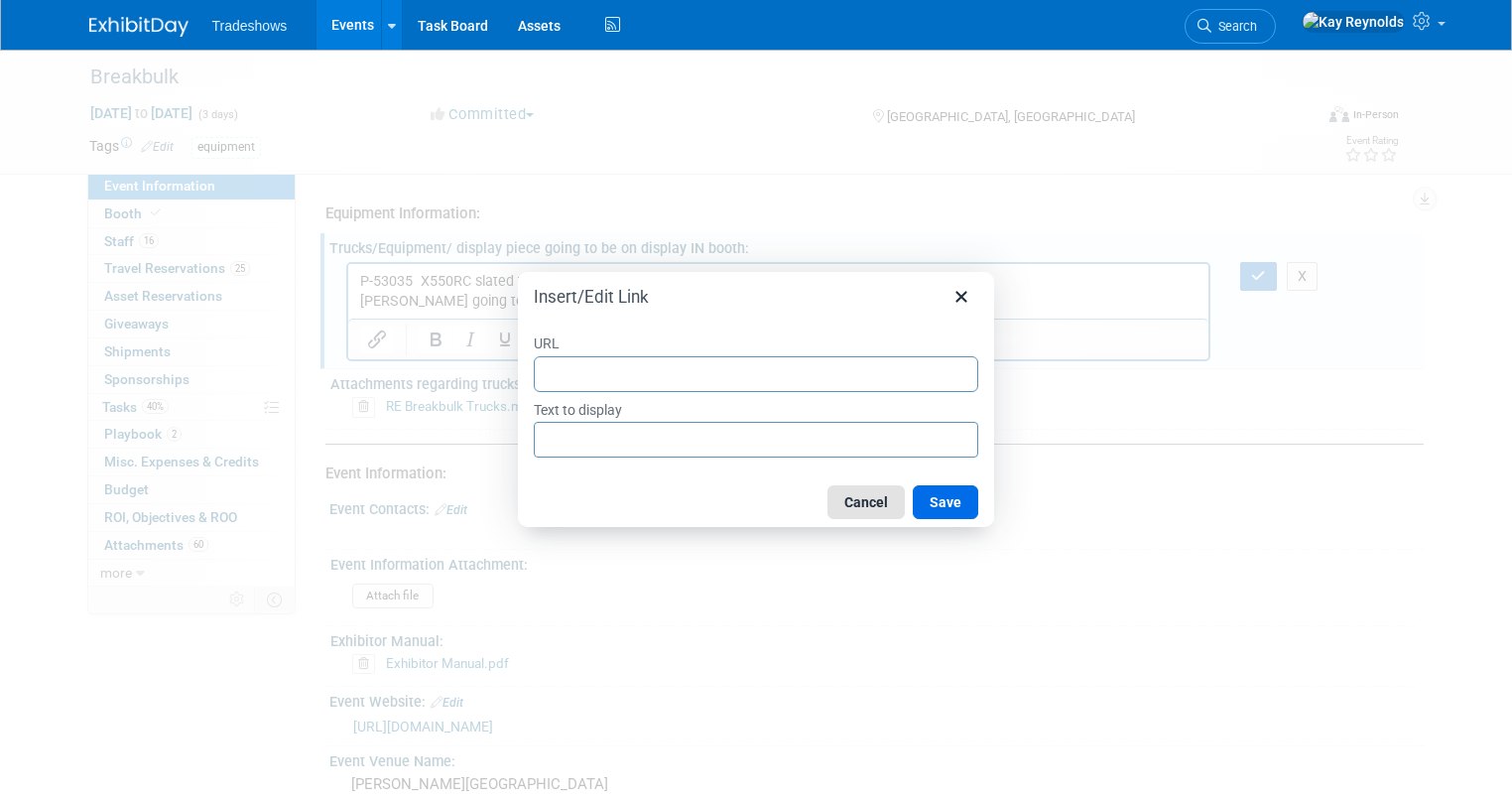 click on "Cancel" at bounding box center (866, 502) 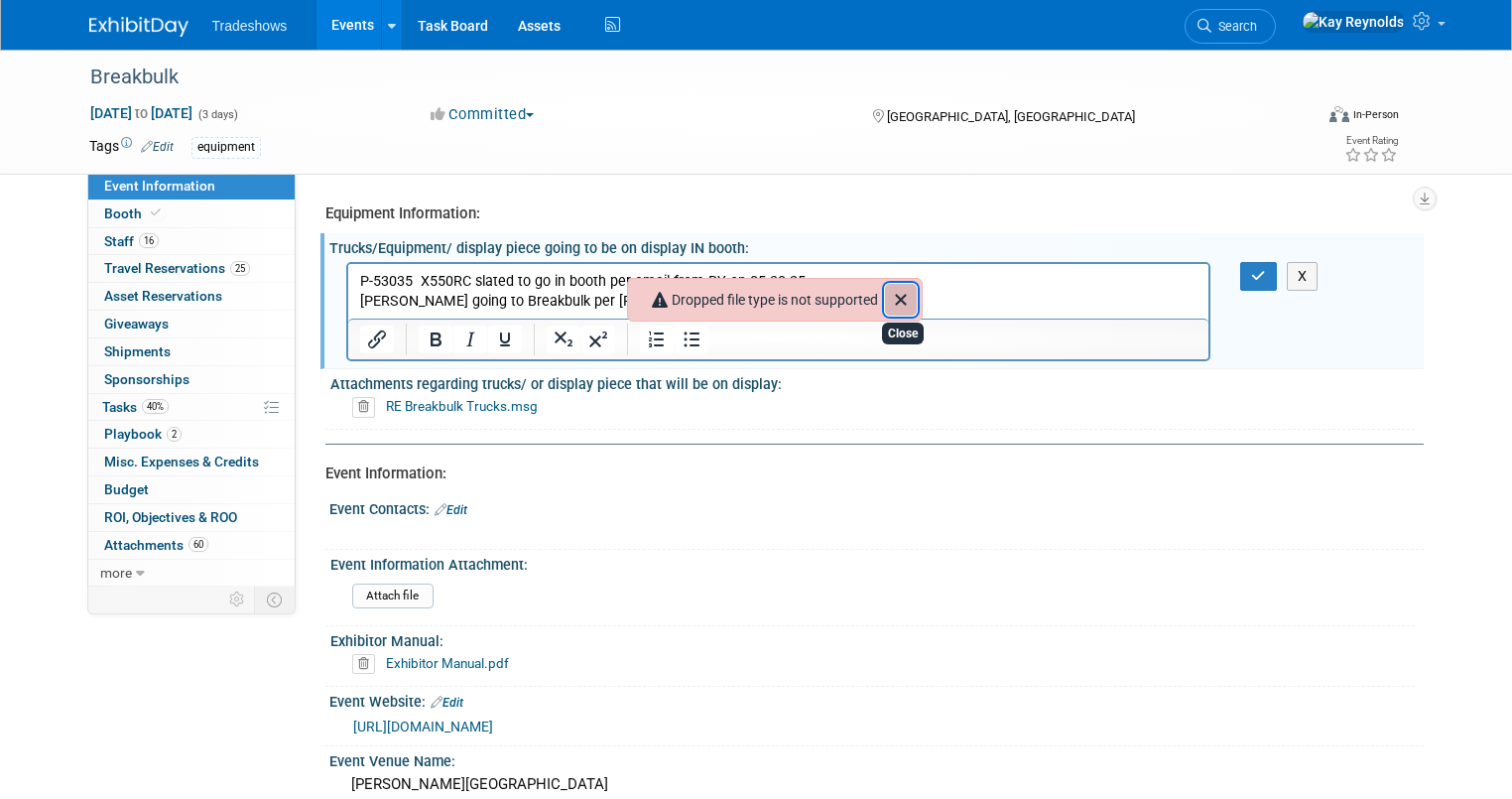 click 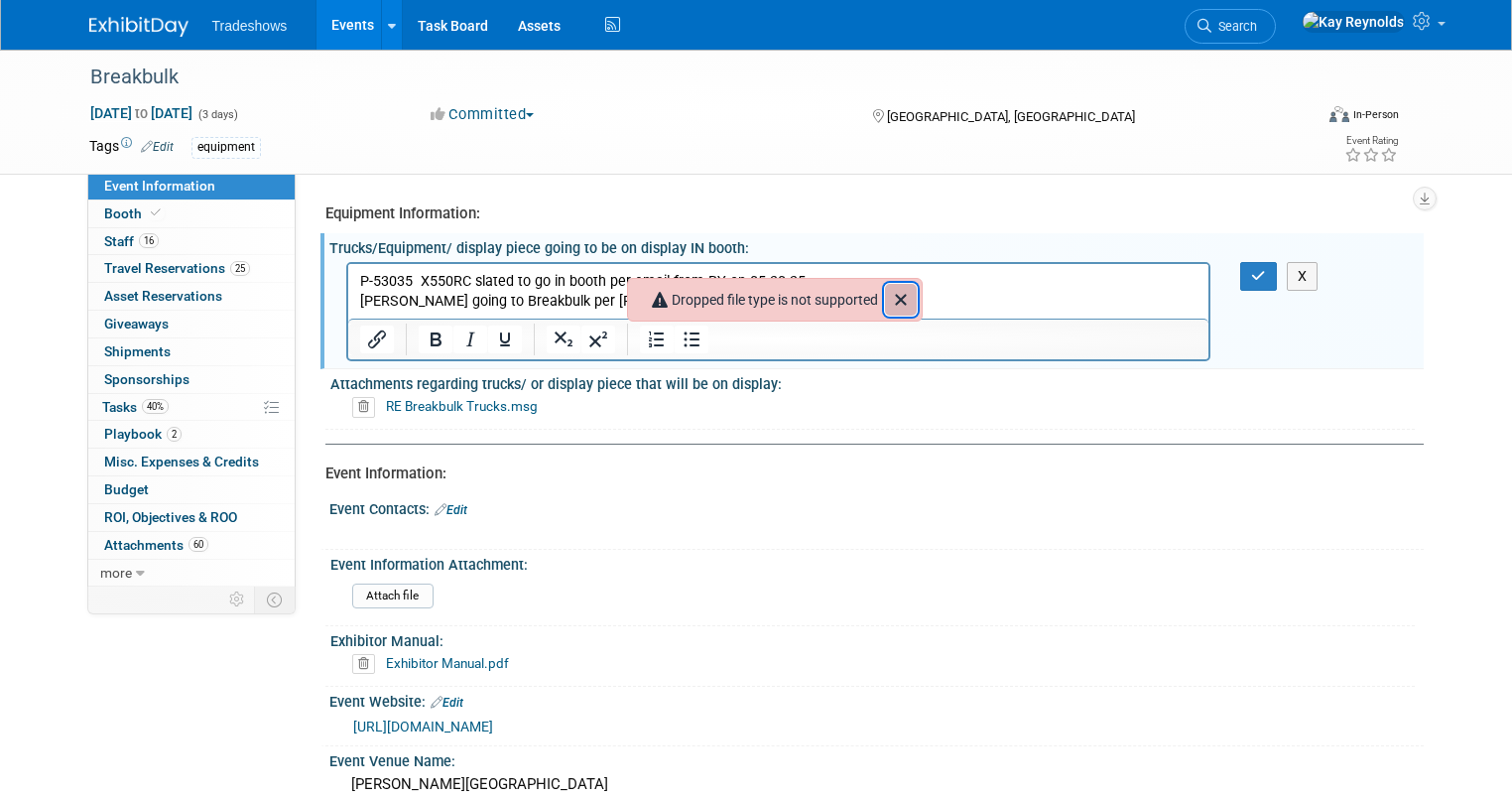 click 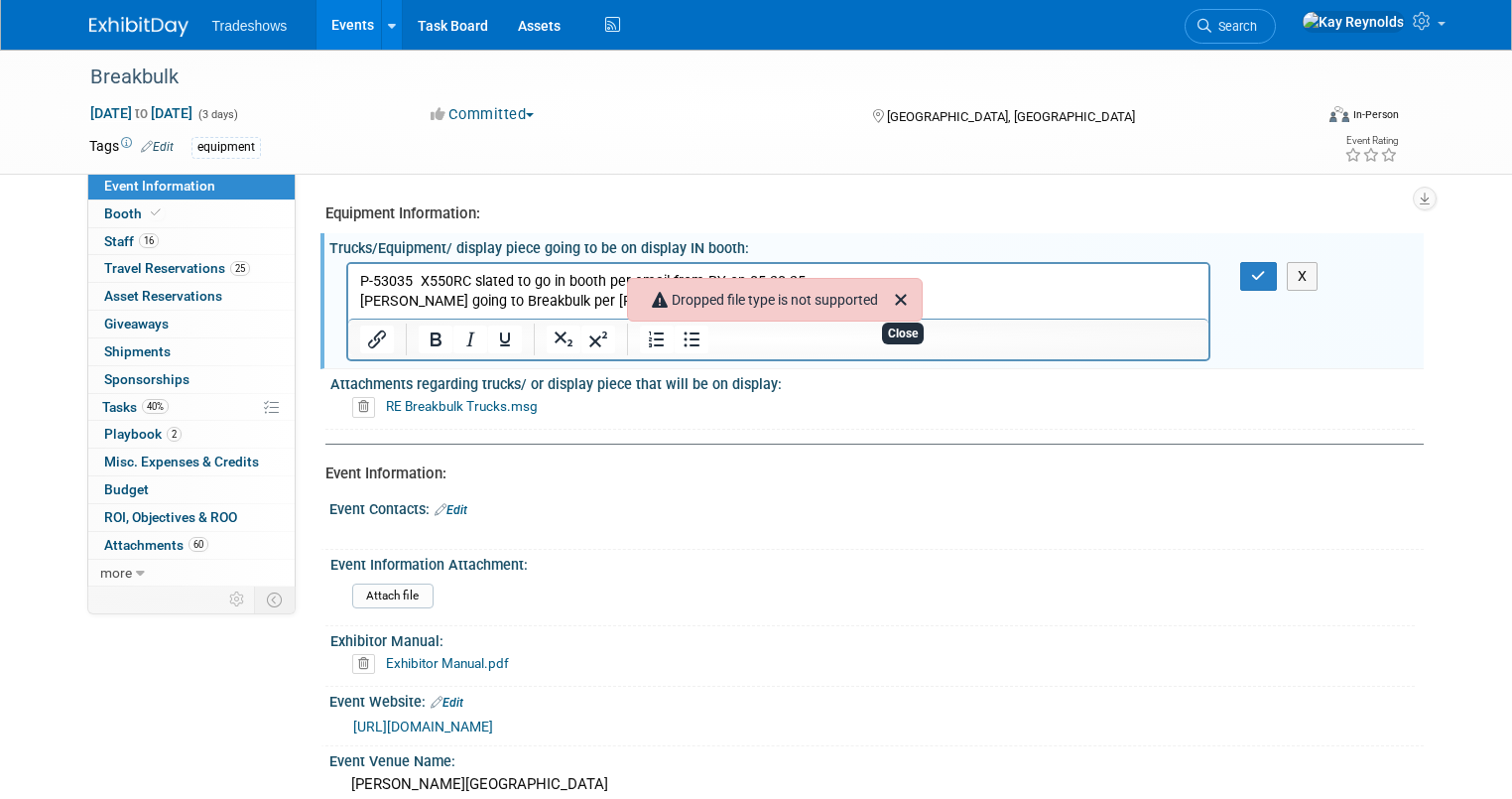 click on "RE Breakbulk Trucks.msg" at bounding box center [872, 408] 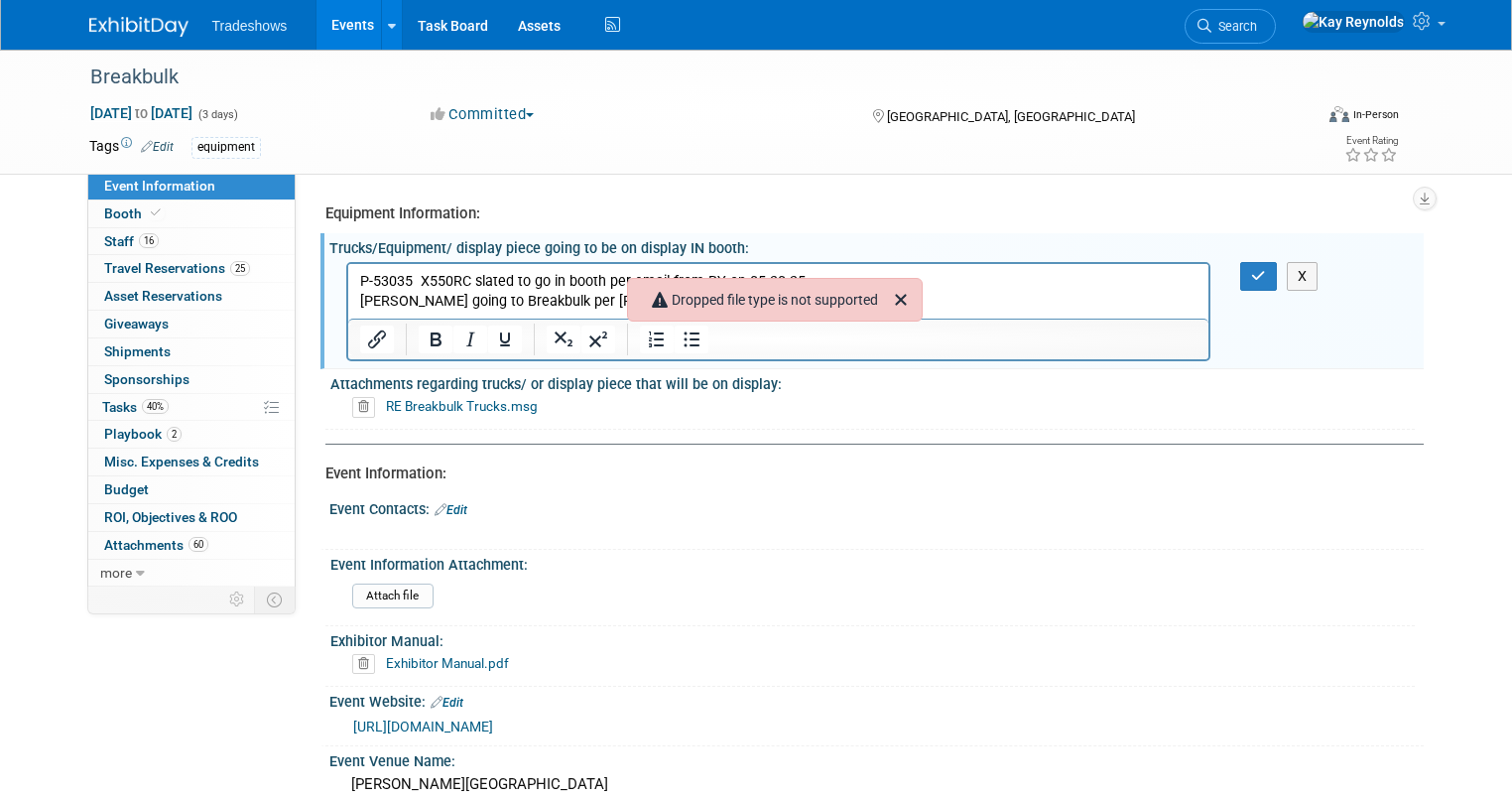click on "P-53035  X550RC slated to go in booth per email from BY on 05 30 25" at bounding box center (778, 281) 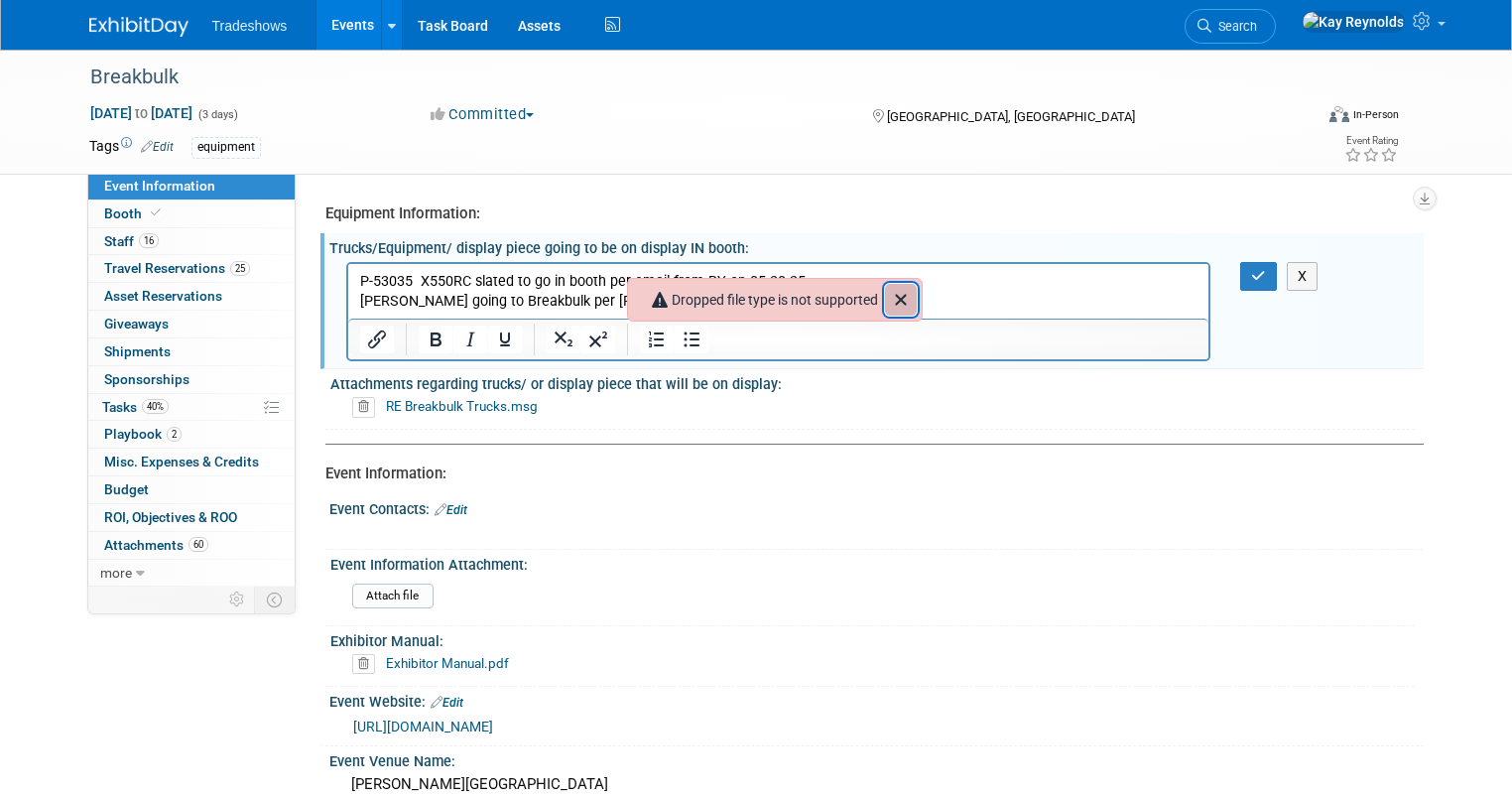 click 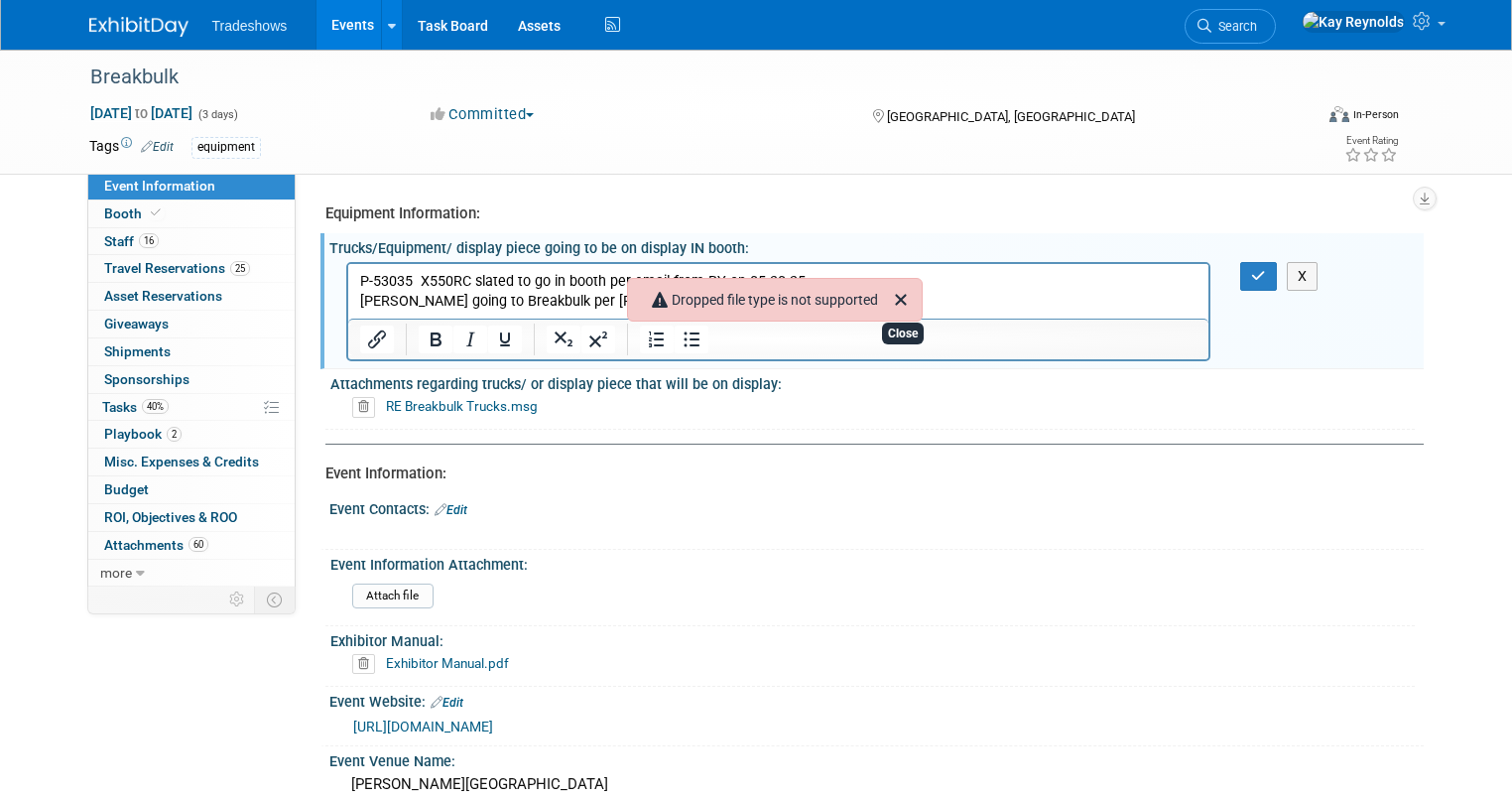 click at bounding box center [779, 339] 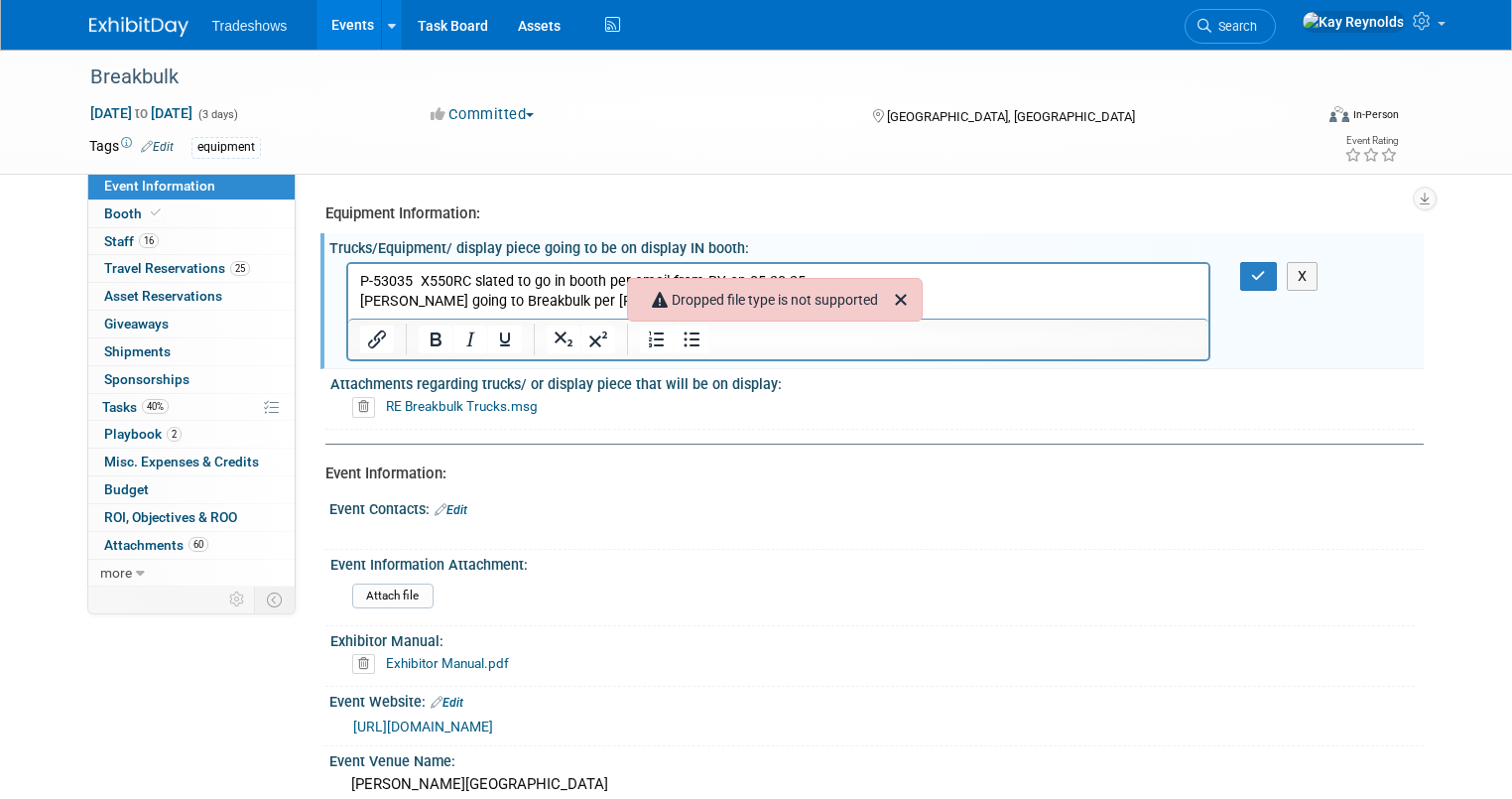 click on "RE Breakbulk Trucks.msg" at bounding box center [880, 407] 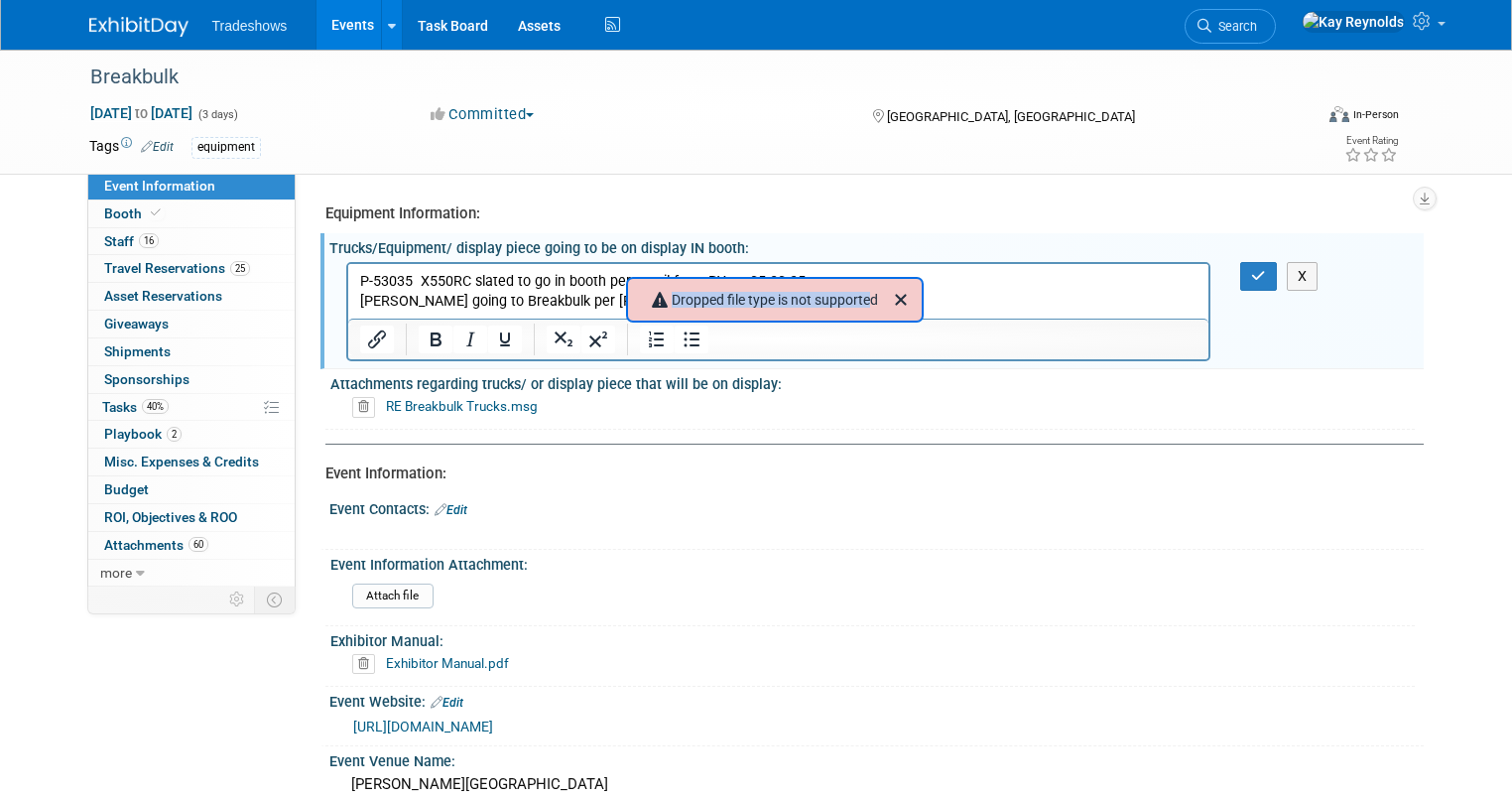 drag, startPoint x: 669, startPoint y: 283, endPoint x: 875, endPoint y: 283, distance: 206 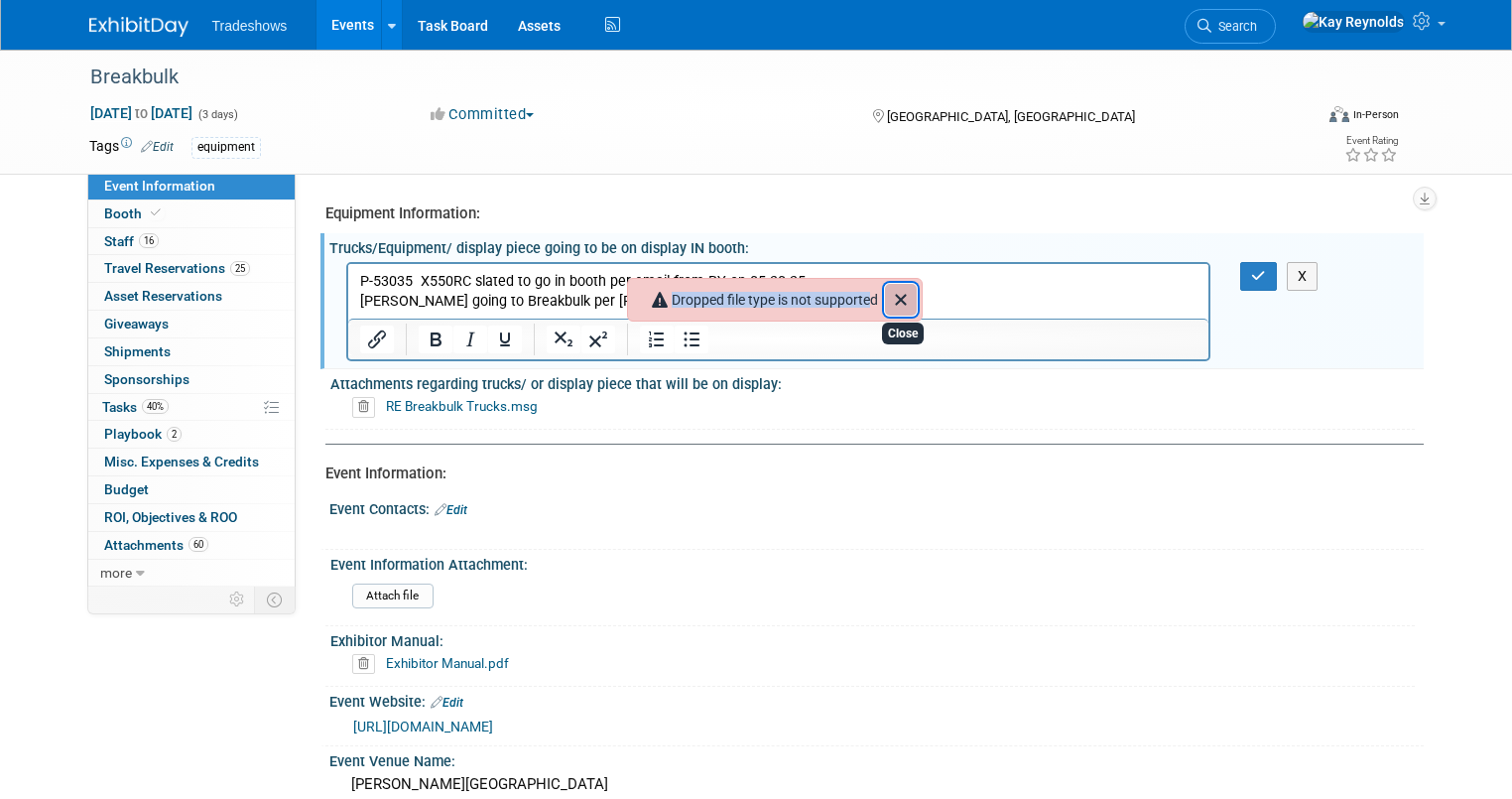 click 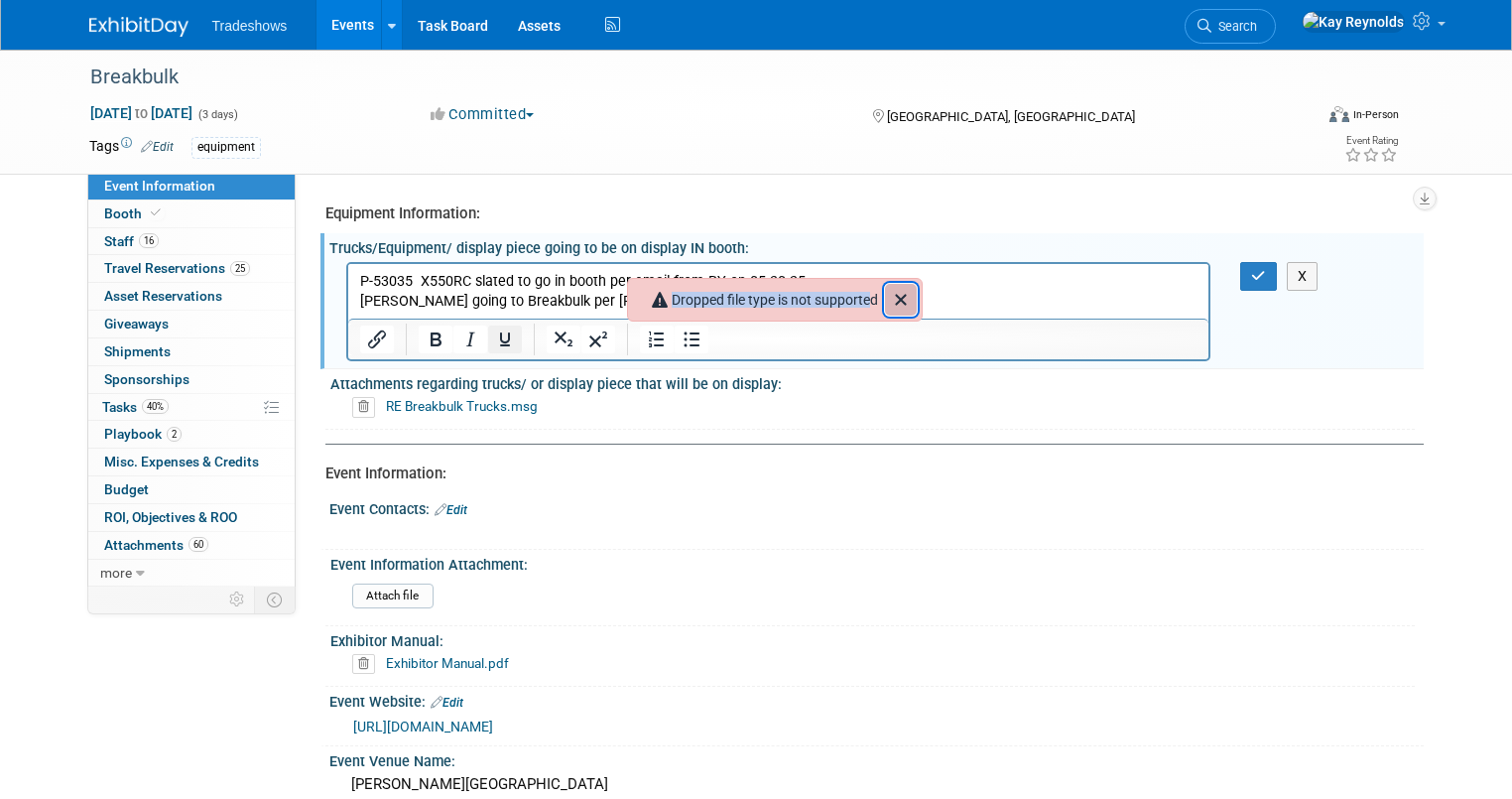 click at bounding box center (505, 339) 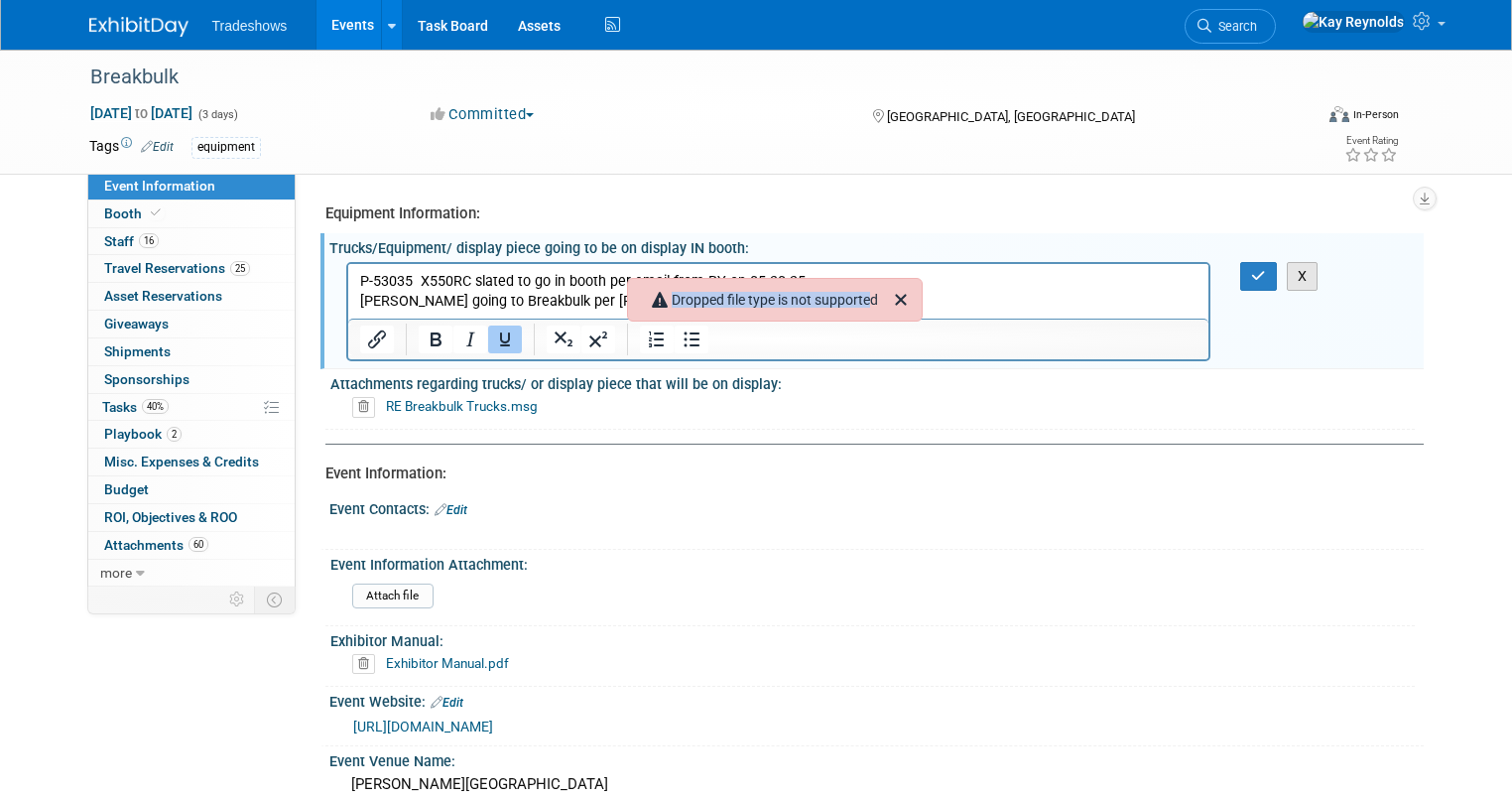 click on "X" at bounding box center (1303, 276) 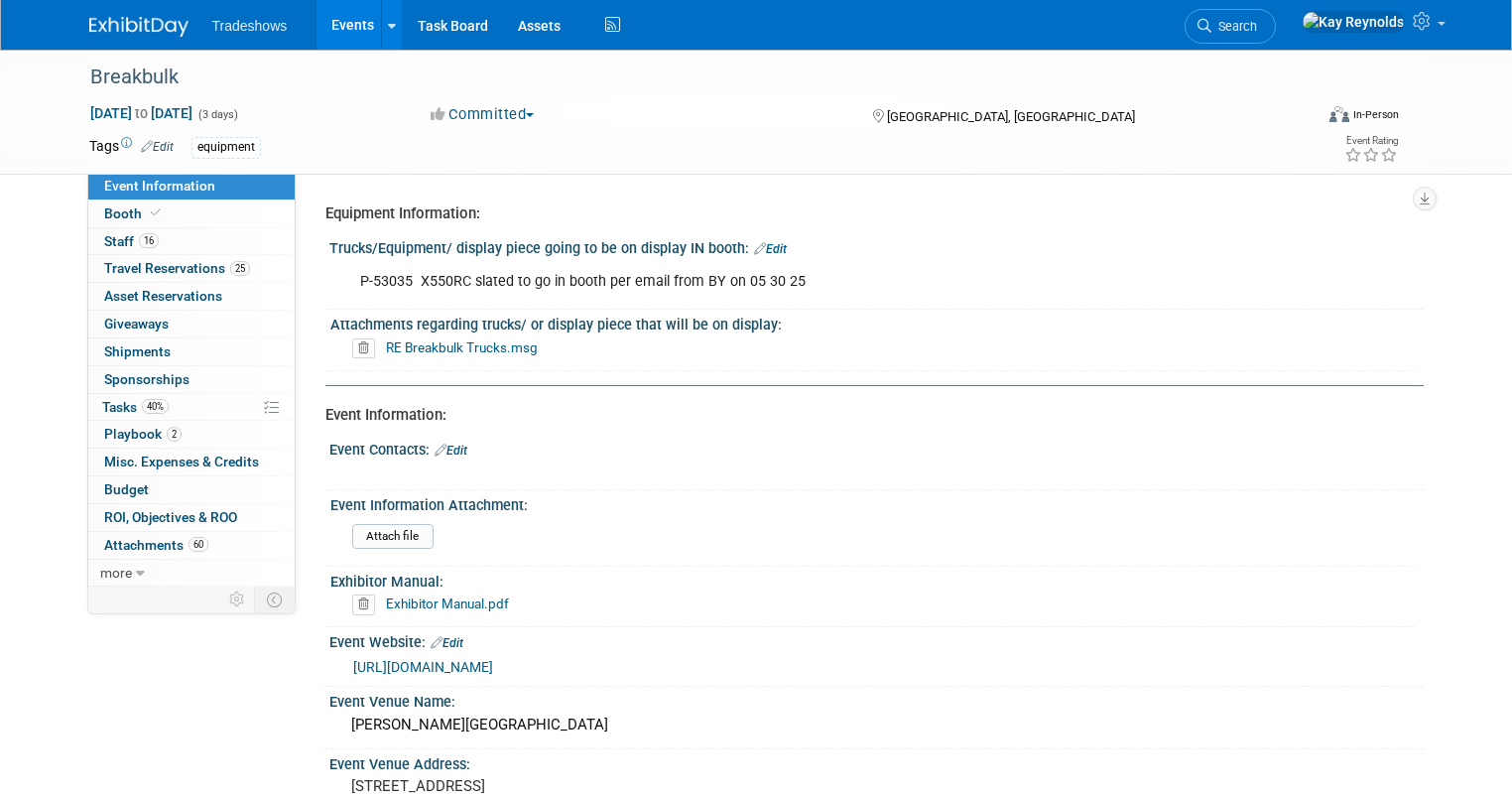 click on "Edit" at bounding box center (770, 249) 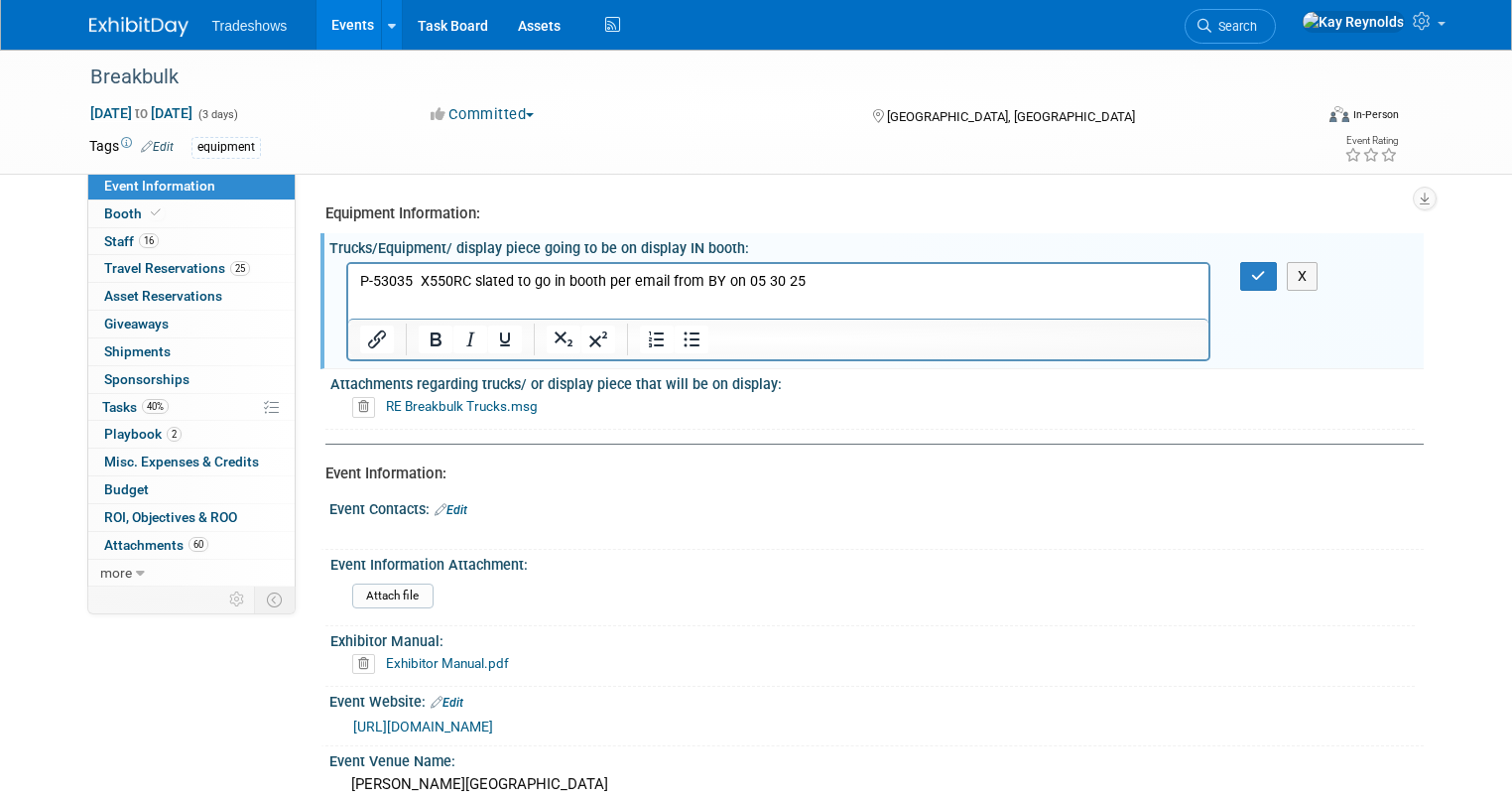 scroll, scrollTop: 0, scrollLeft: 0, axis: both 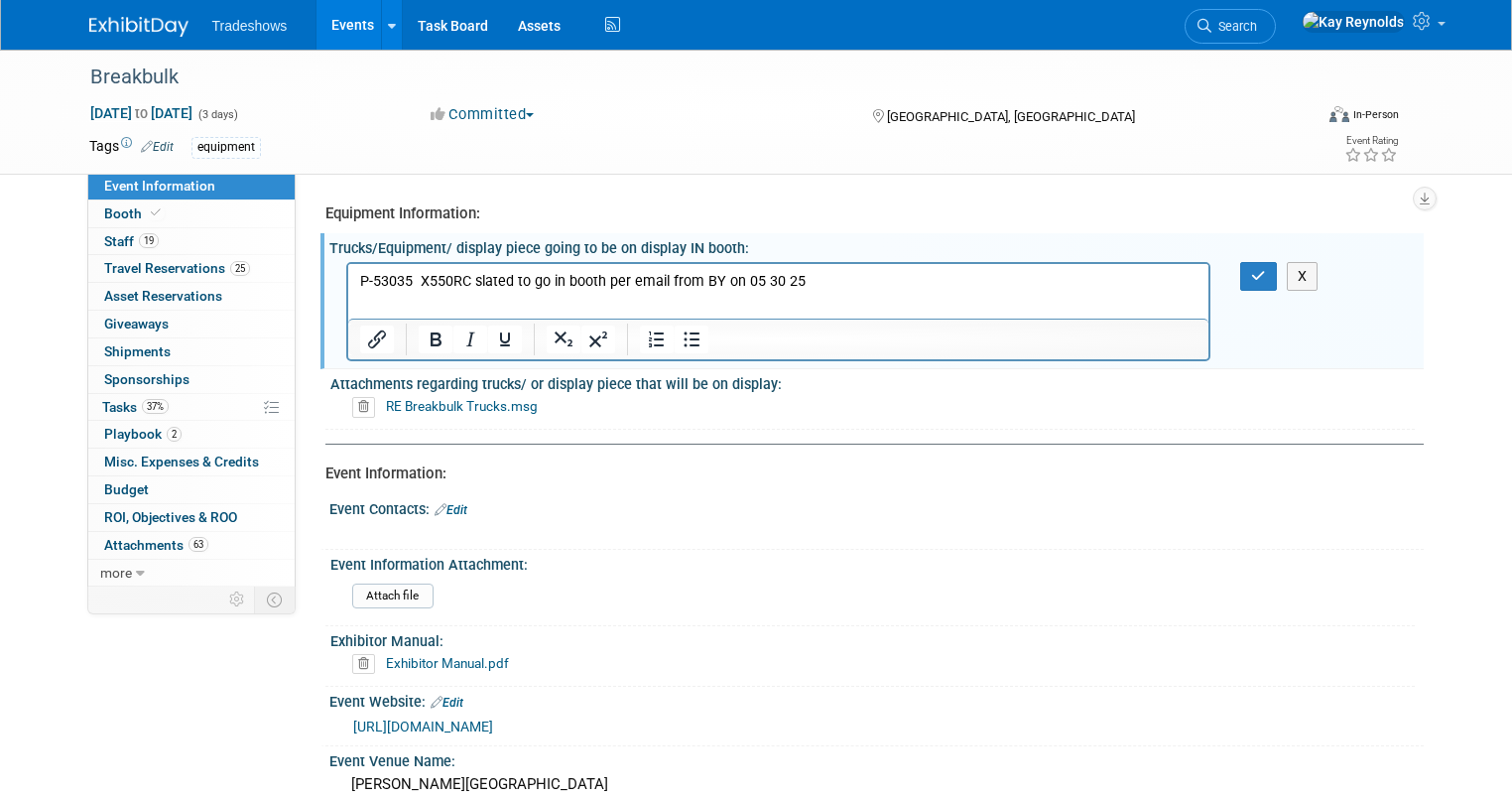 click on "Exhibitor Manual:
Exhibitor Manual.pdf" at bounding box center [870, 656] 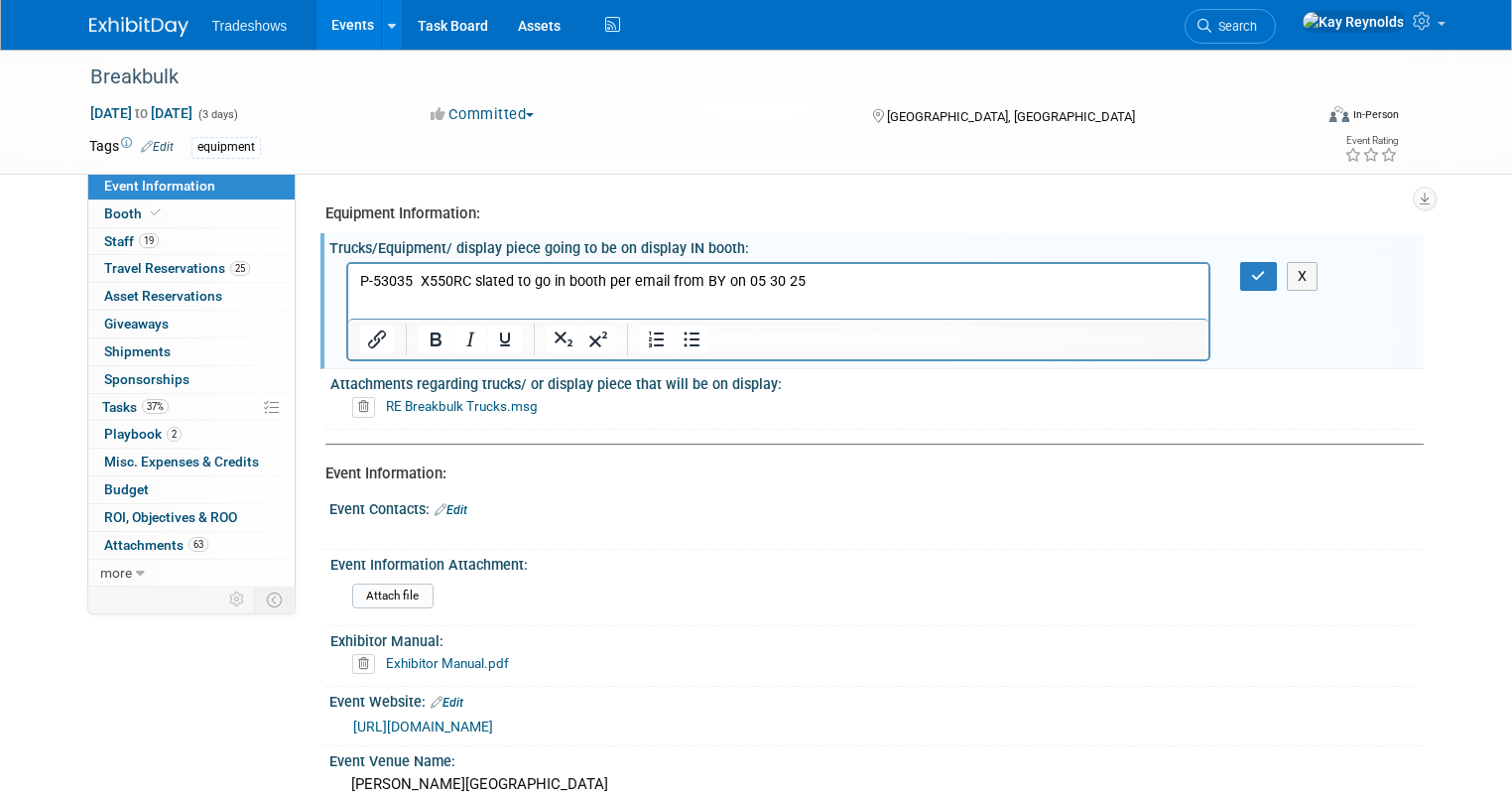 drag, startPoint x: 1303, startPoint y: 20, endPoint x: 1282, endPoint y: 32, distance: 24.186773 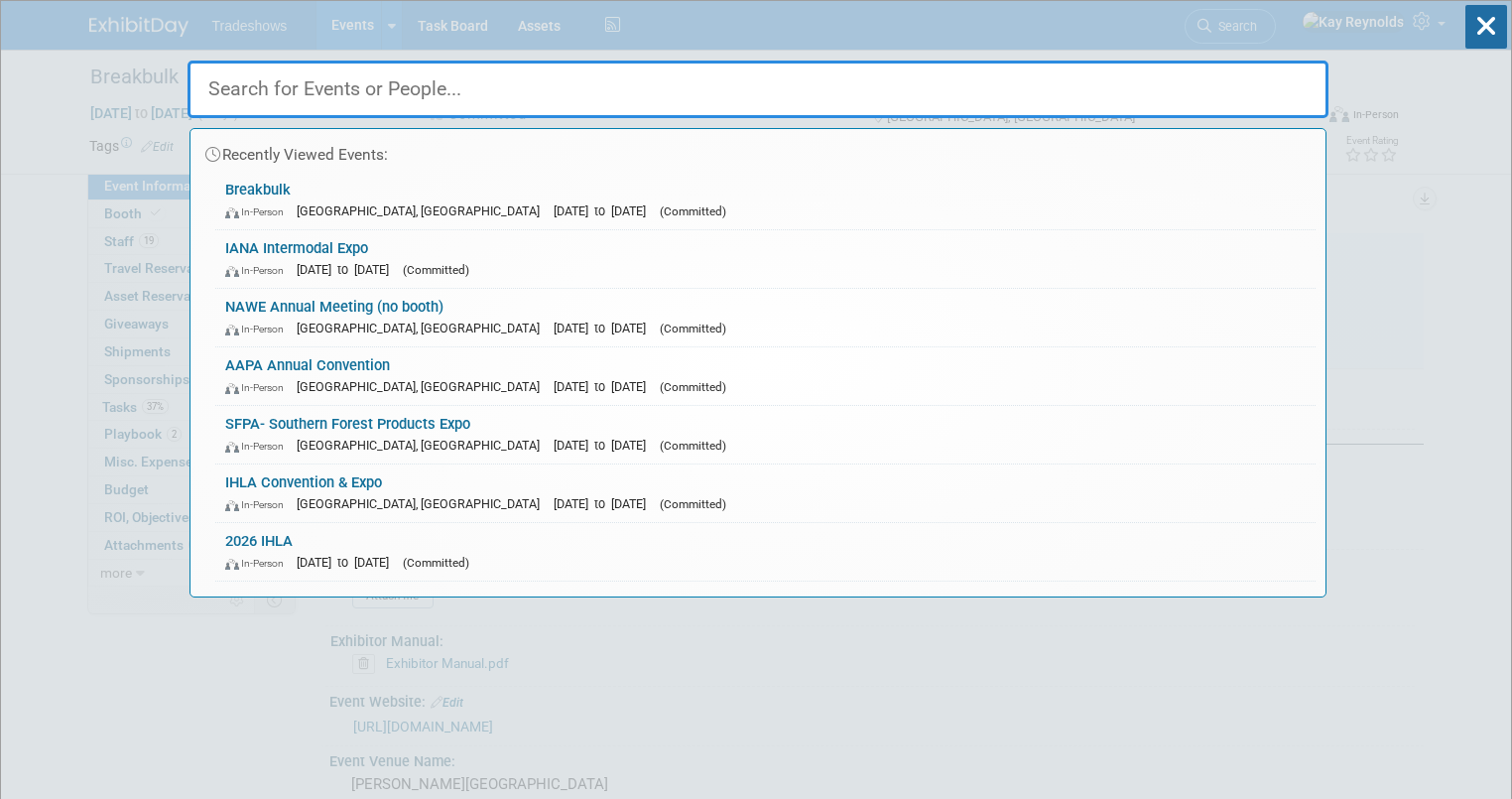 click at bounding box center (758, 89) 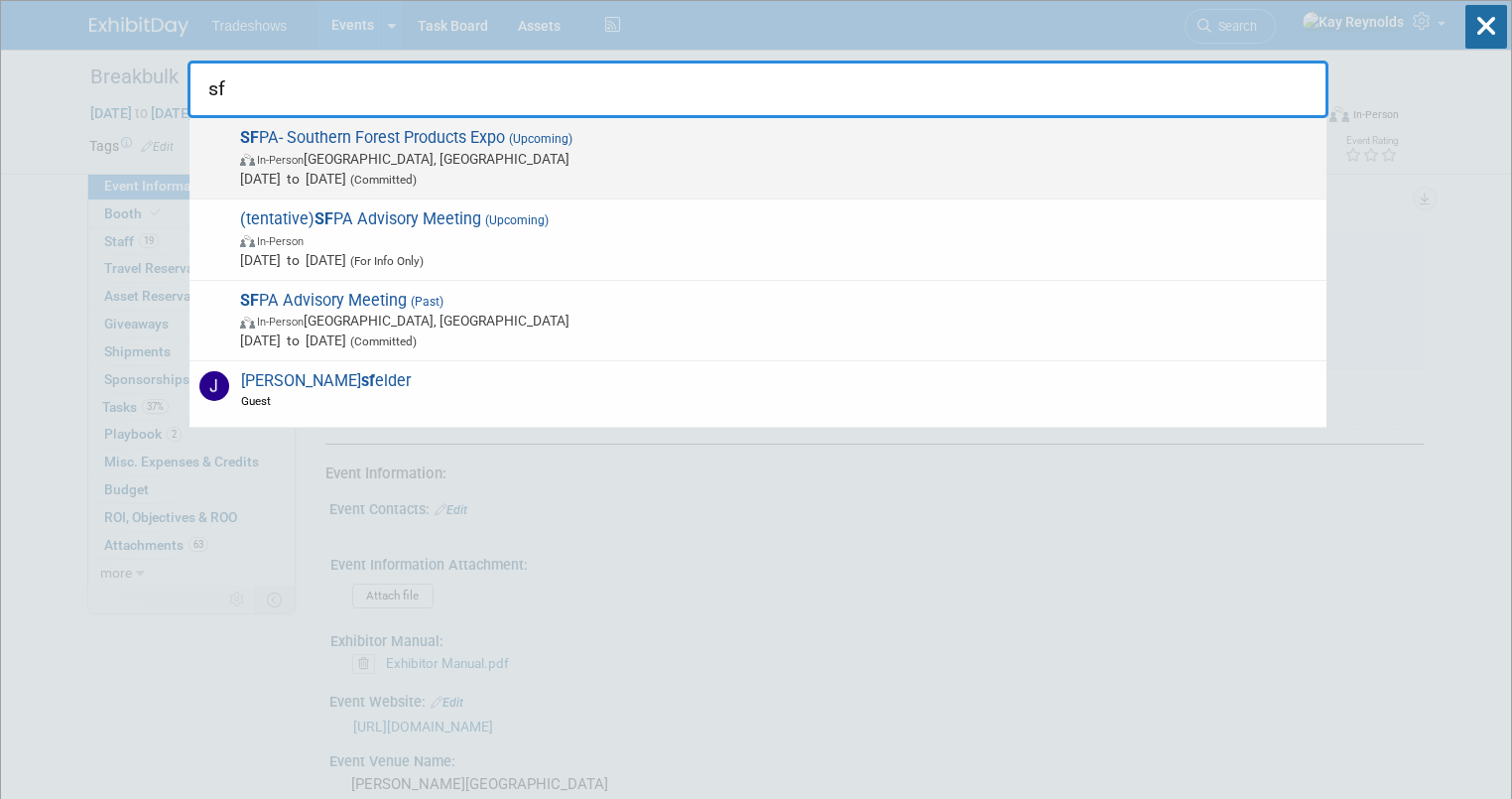 type on "sf" 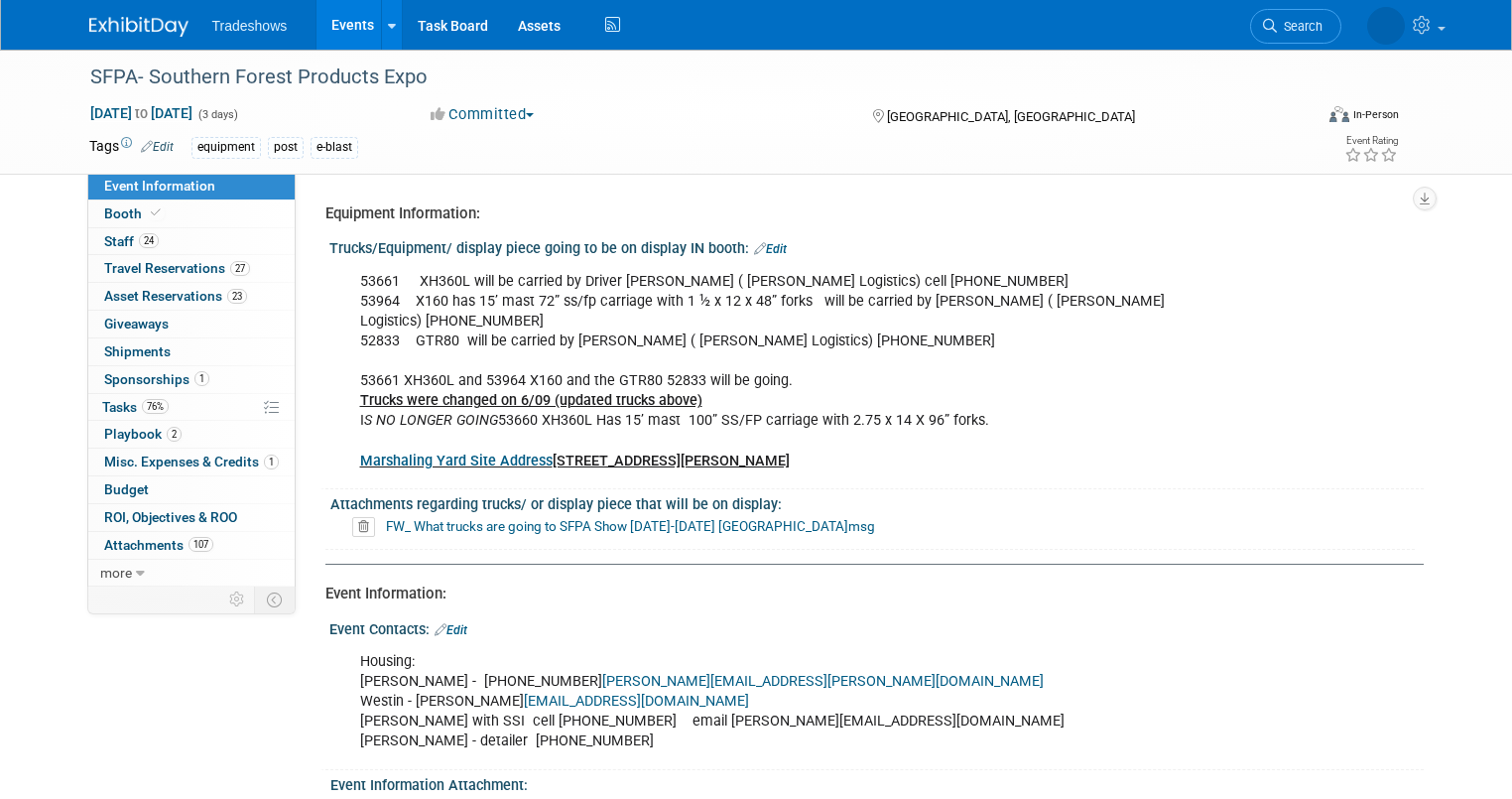 scroll, scrollTop: 0, scrollLeft: 0, axis: both 